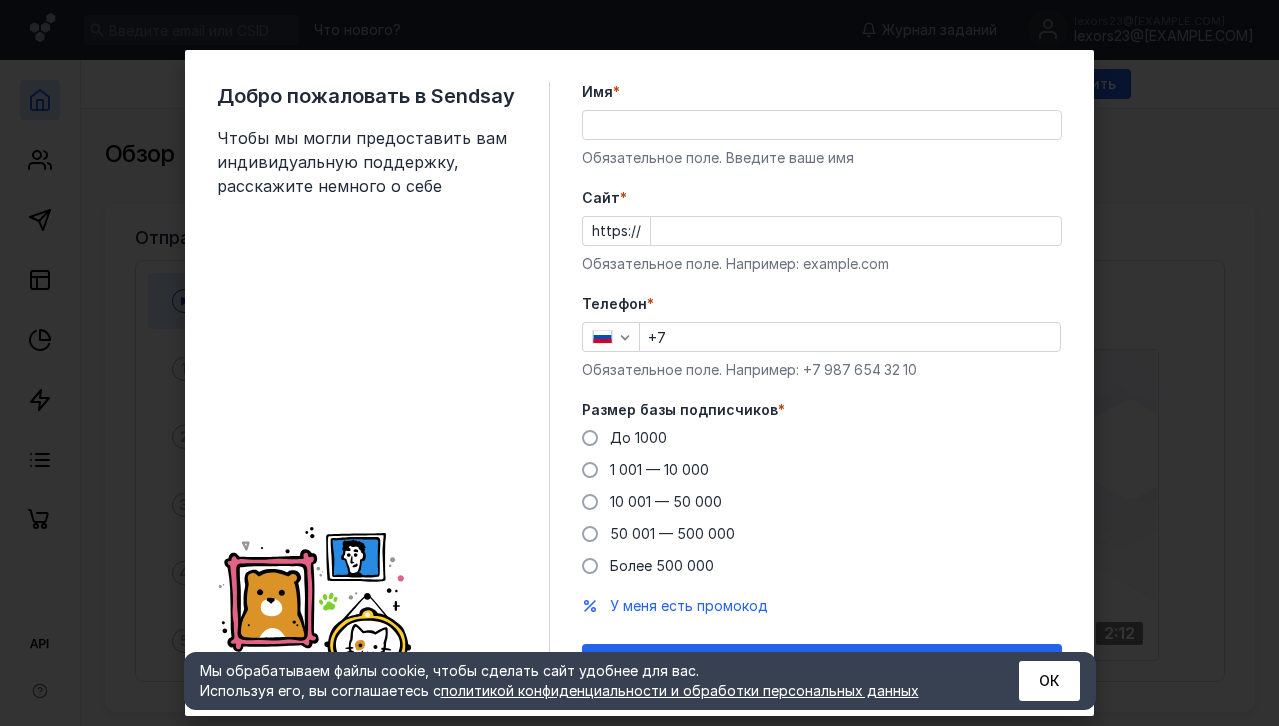 scroll, scrollTop: 0, scrollLeft: 0, axis: both 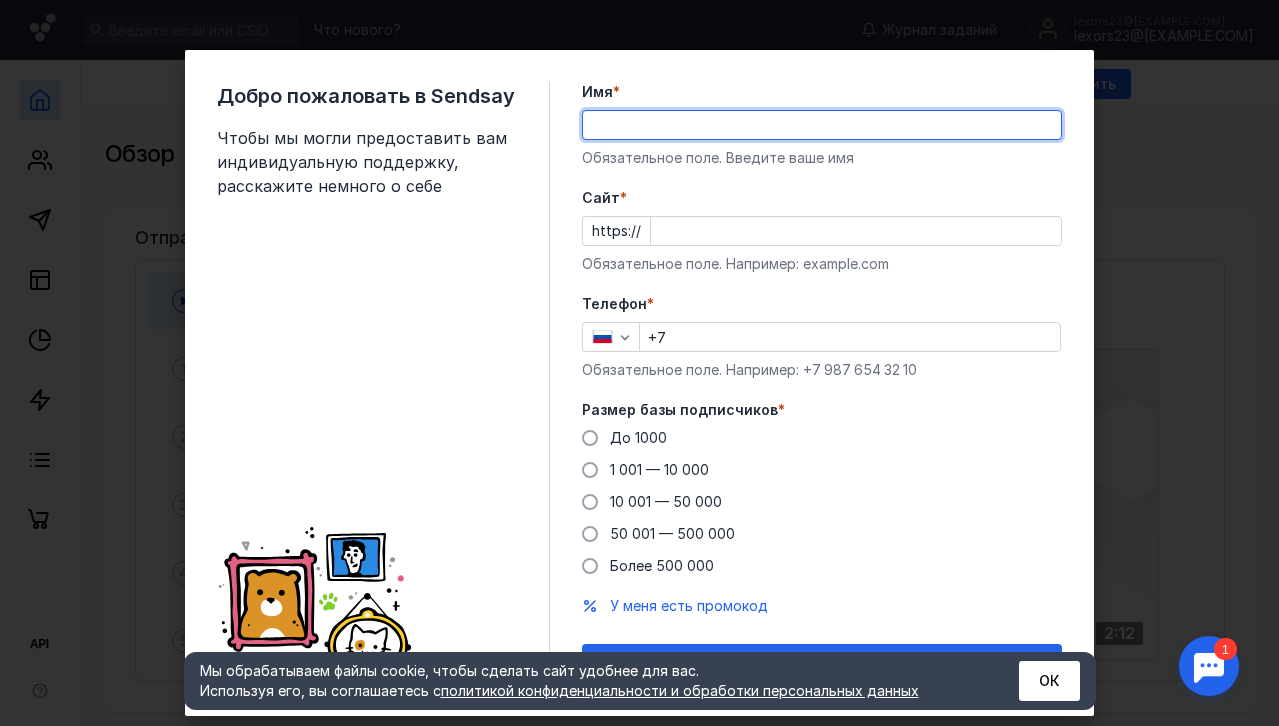 click on "Имя  *" at bounding box center [822, 125] 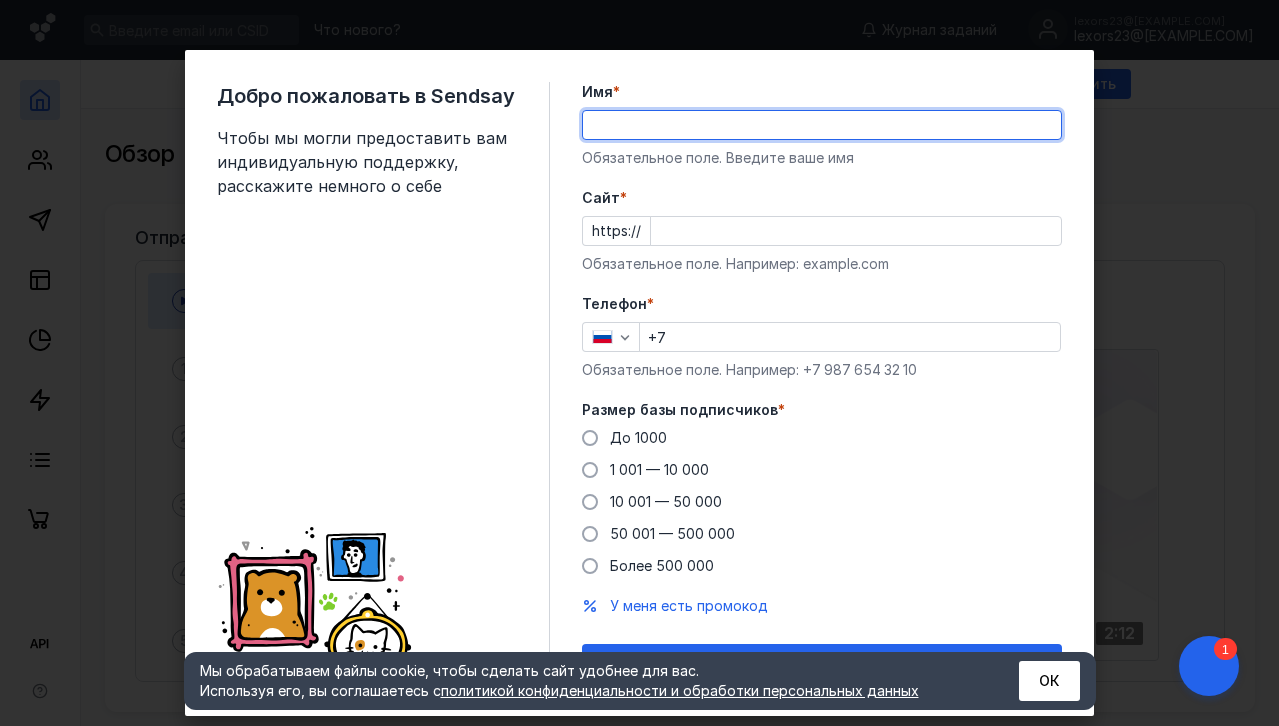 type on "F" 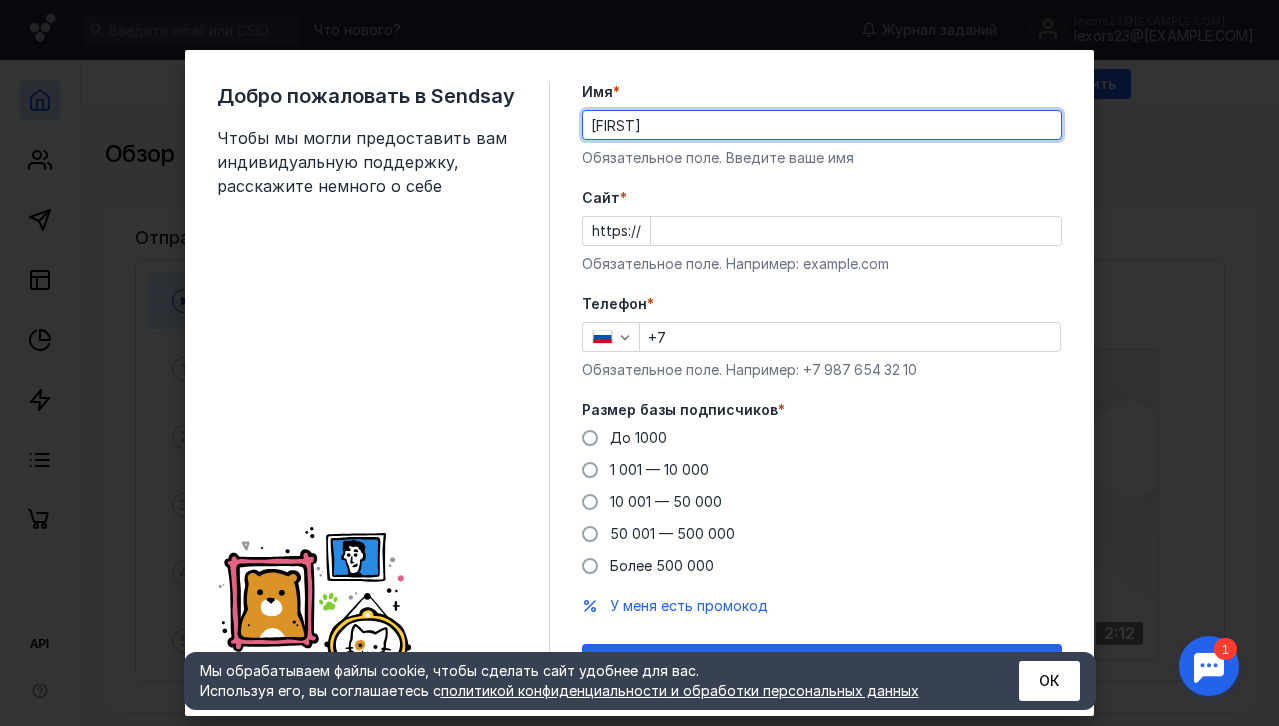 type on "[FIRST]" 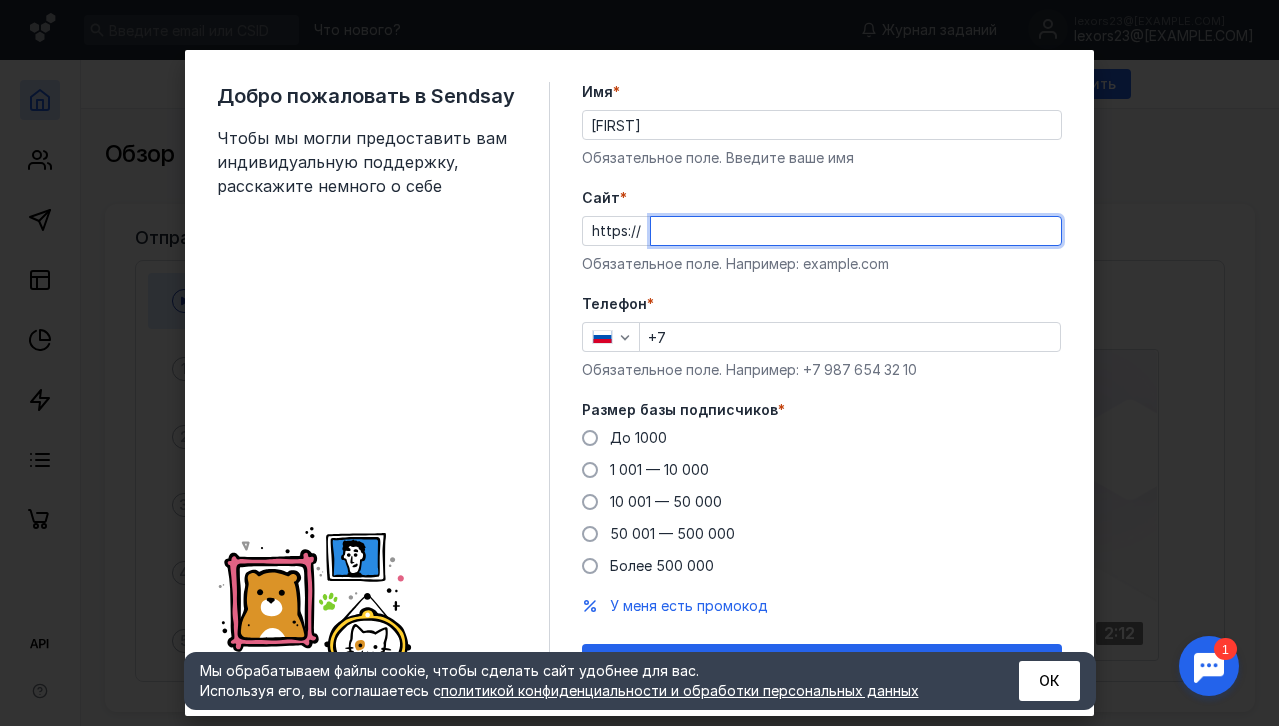 click on "Cайт  *" at bounding box center [856, 231] 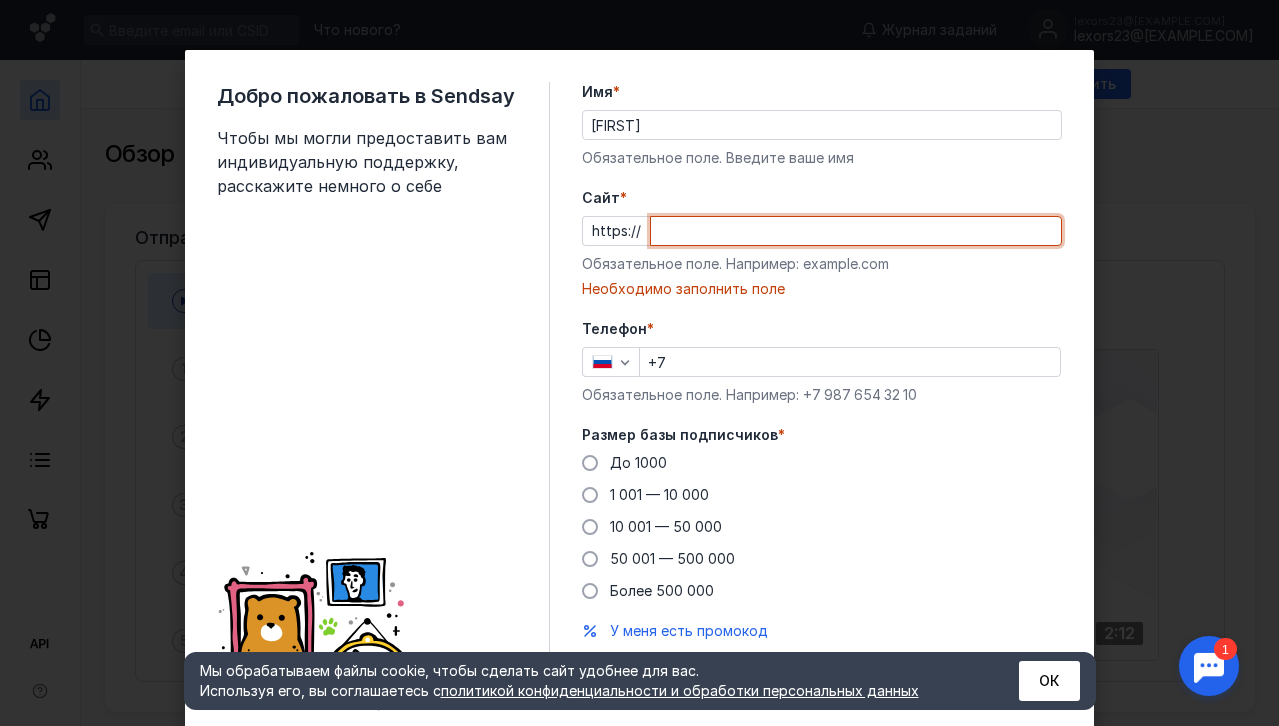 click on "Cайт  *" at bounding box center [856, 231] 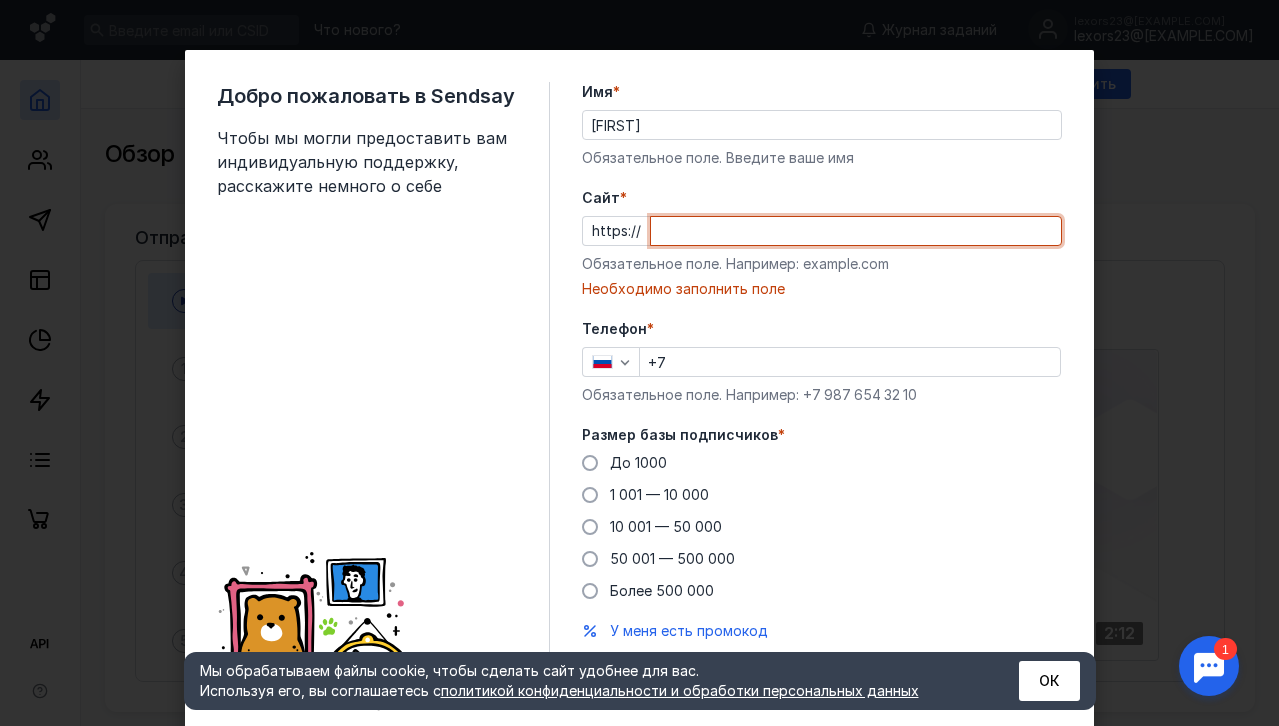 paste on "sprmotors.ru" 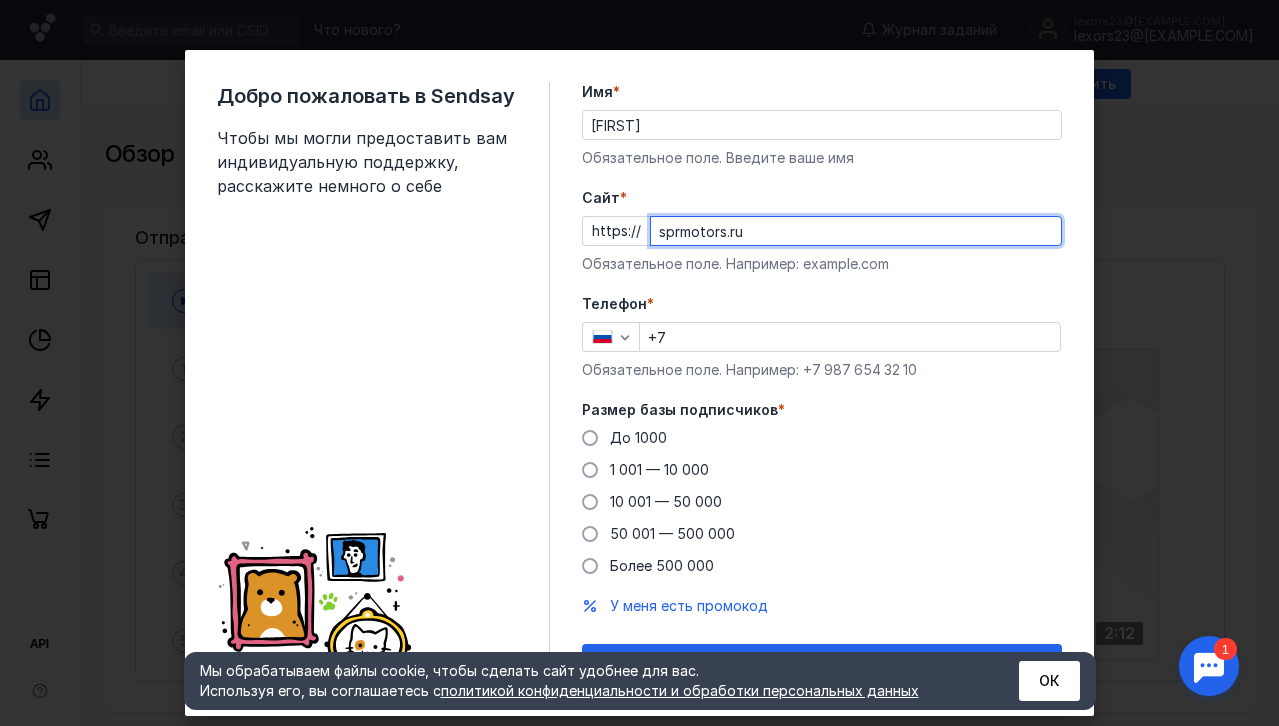 type on "sprmotors.ru" 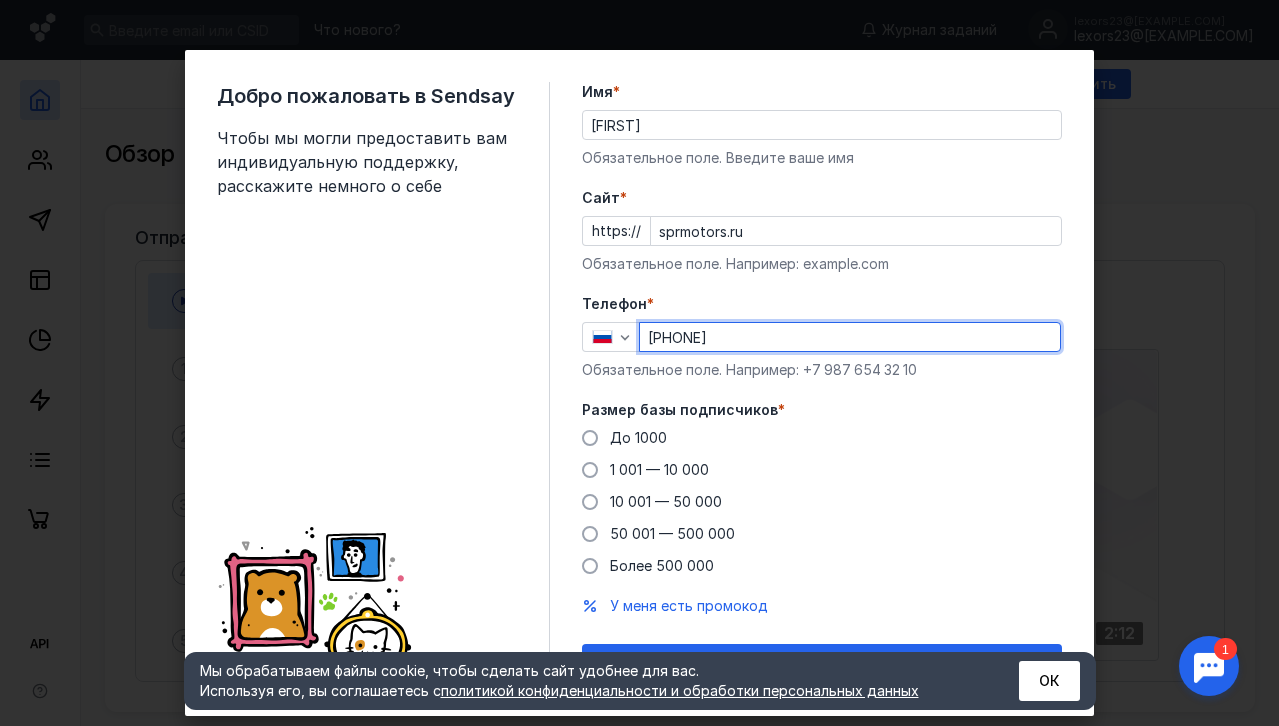 scroll, scrollTop: 40, scrollLeft: 0, axis: vertical 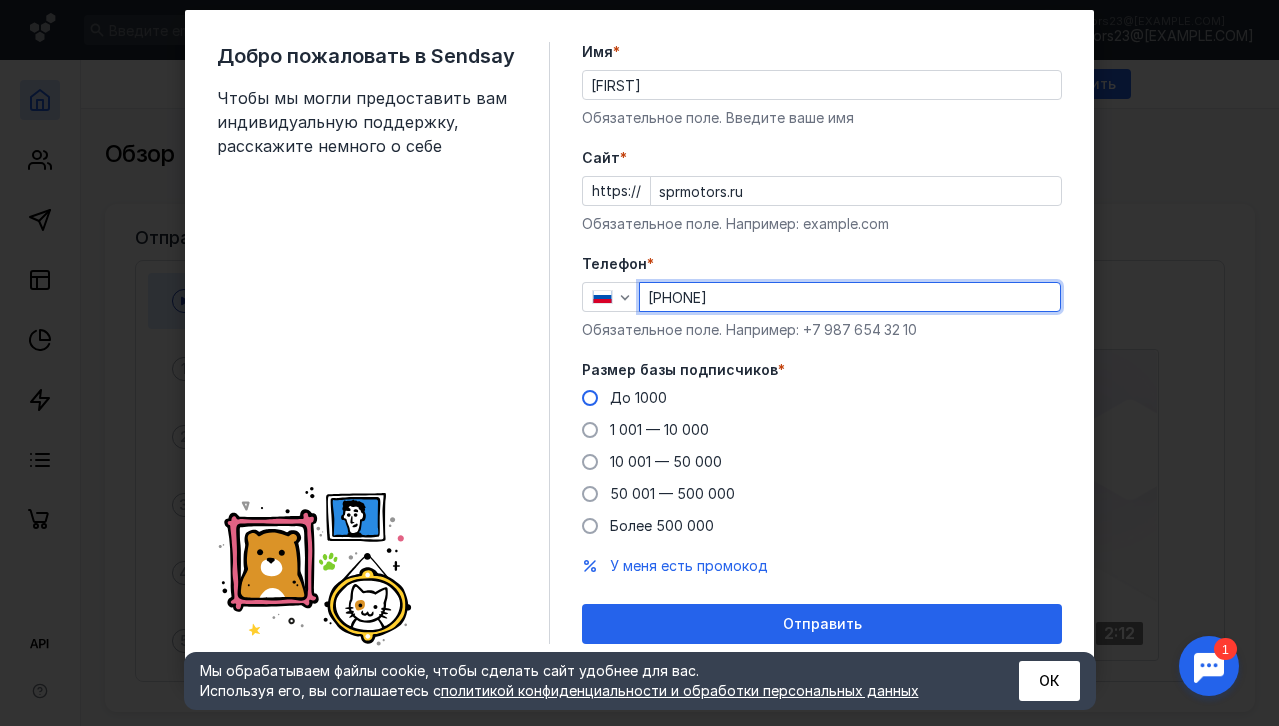 type on "[PHONE]" 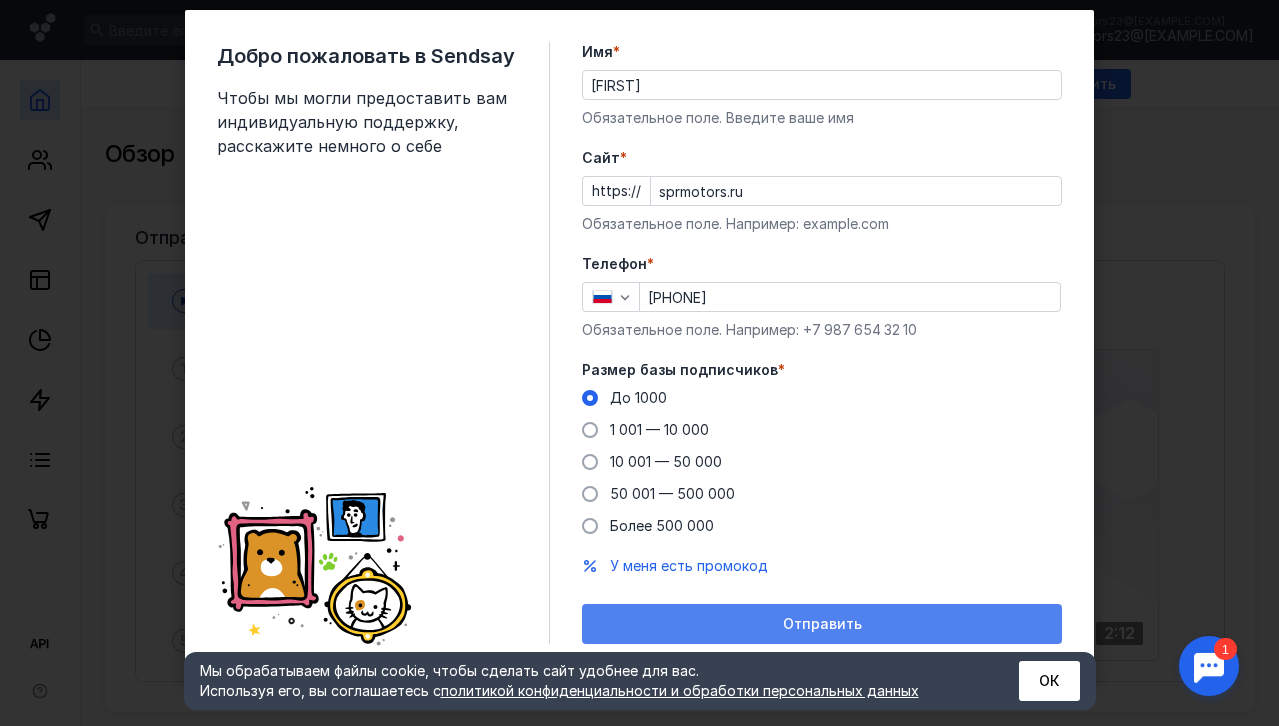 click on "Отправить" at bounding box center (822, 624) 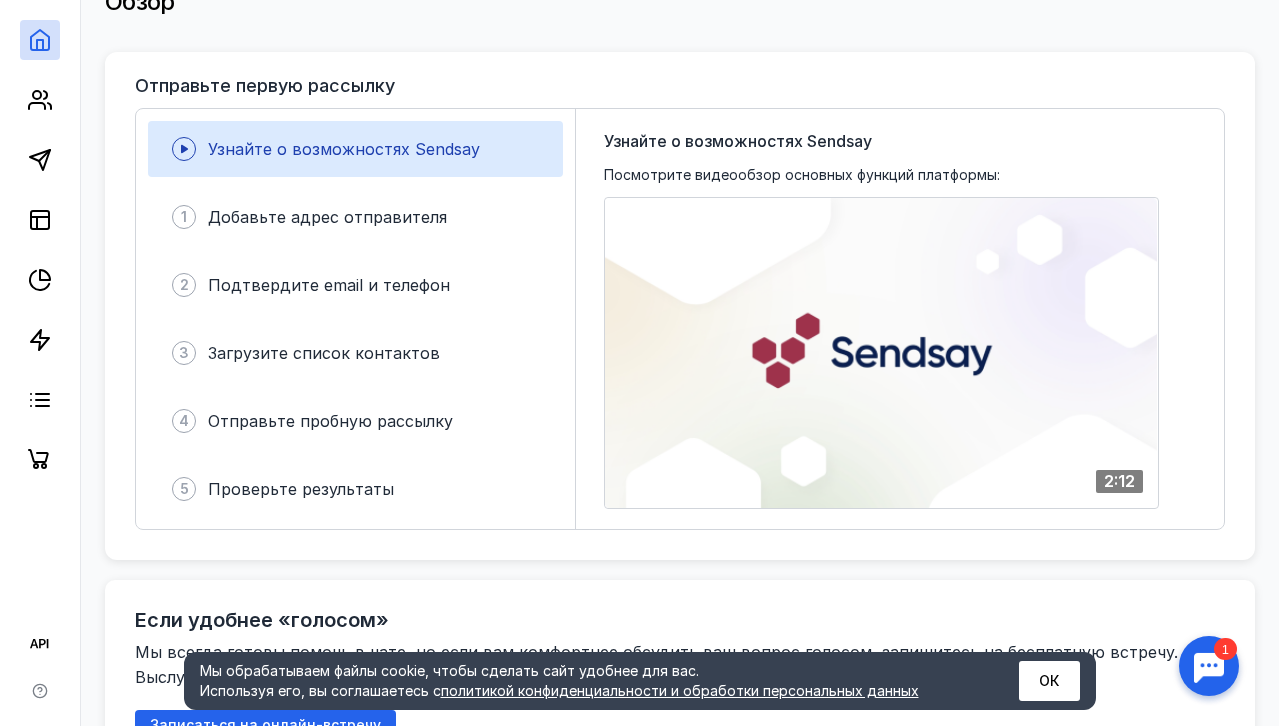 scroll, scrollTop: 149, scrollLeft: 0, axis: vertical 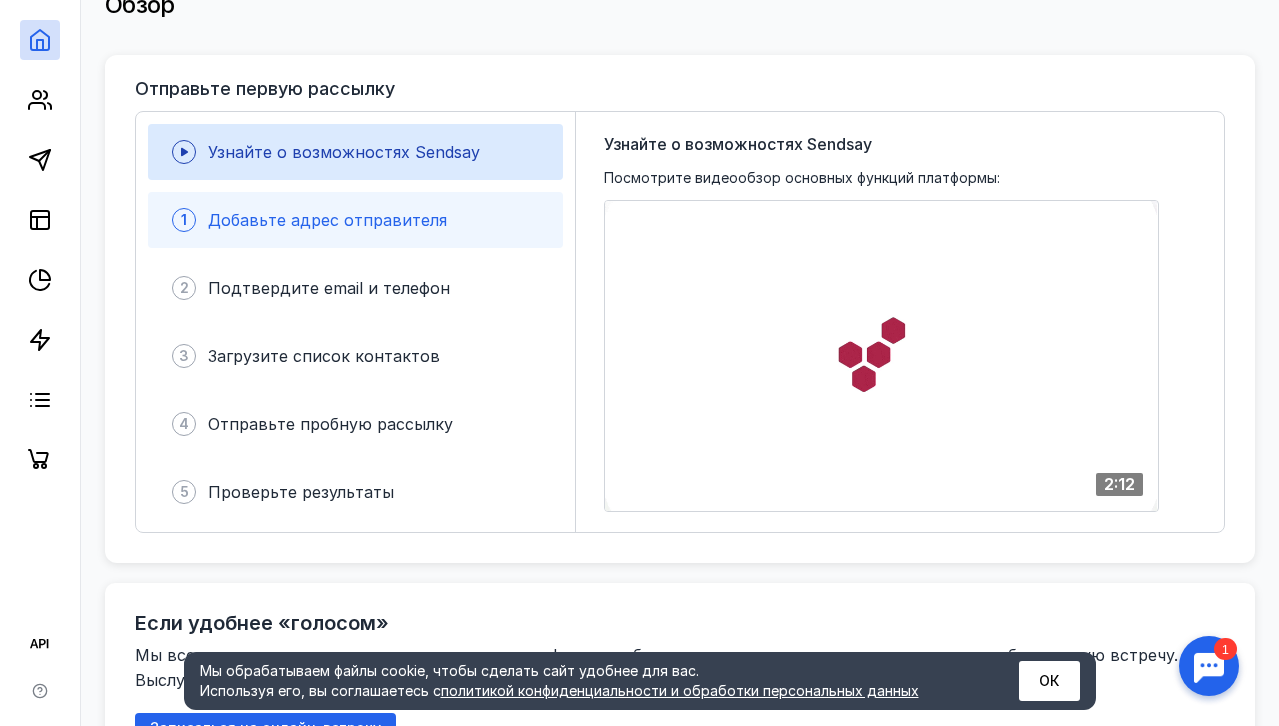 click on "1 Добавьте адрес отправителя" at bounding box center [355, 220] 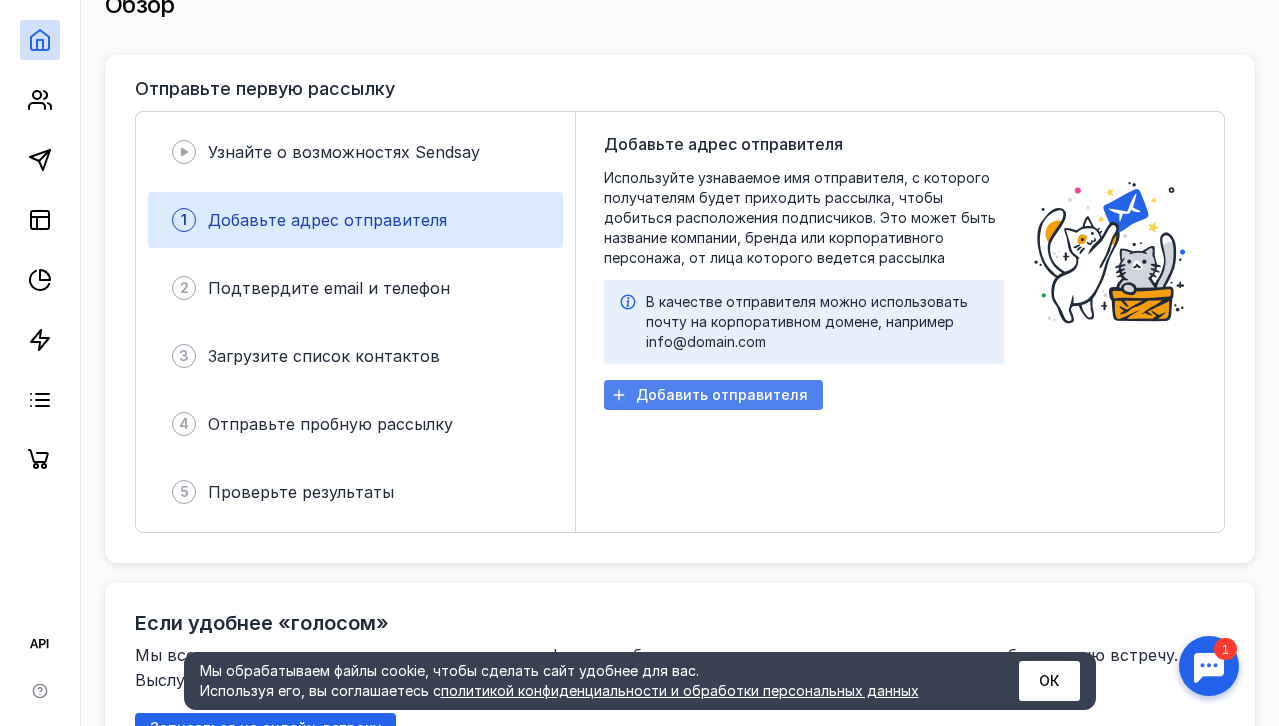 click on "Добавить отправителя" at bounding box center (722, 395) 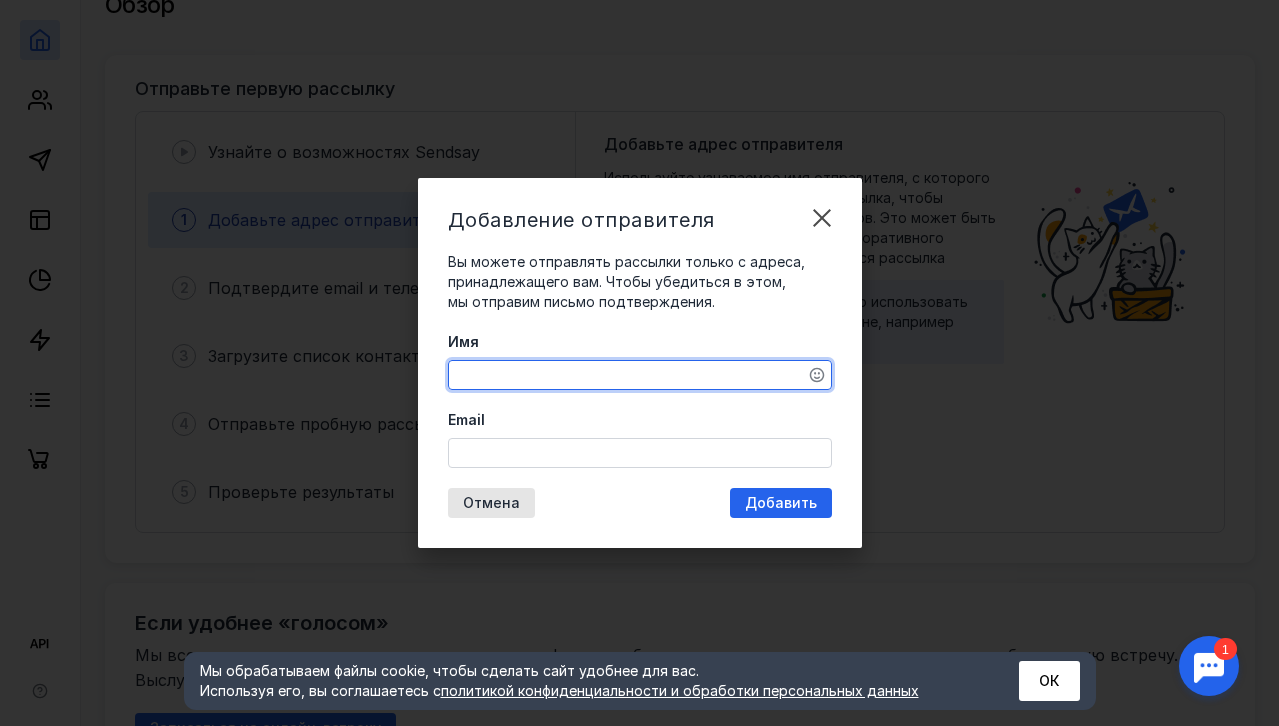click on "Имя" at bounding box center [640, 375] 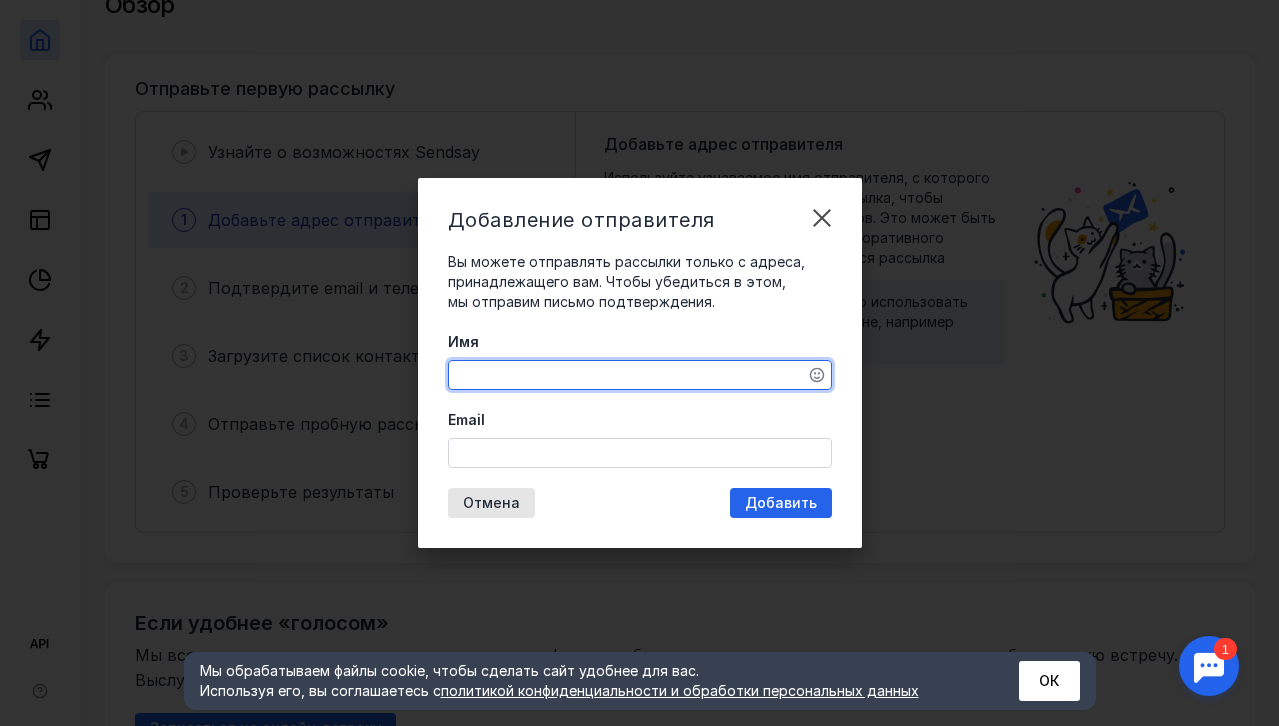 click on "Email" at bounding box center (640, 453) 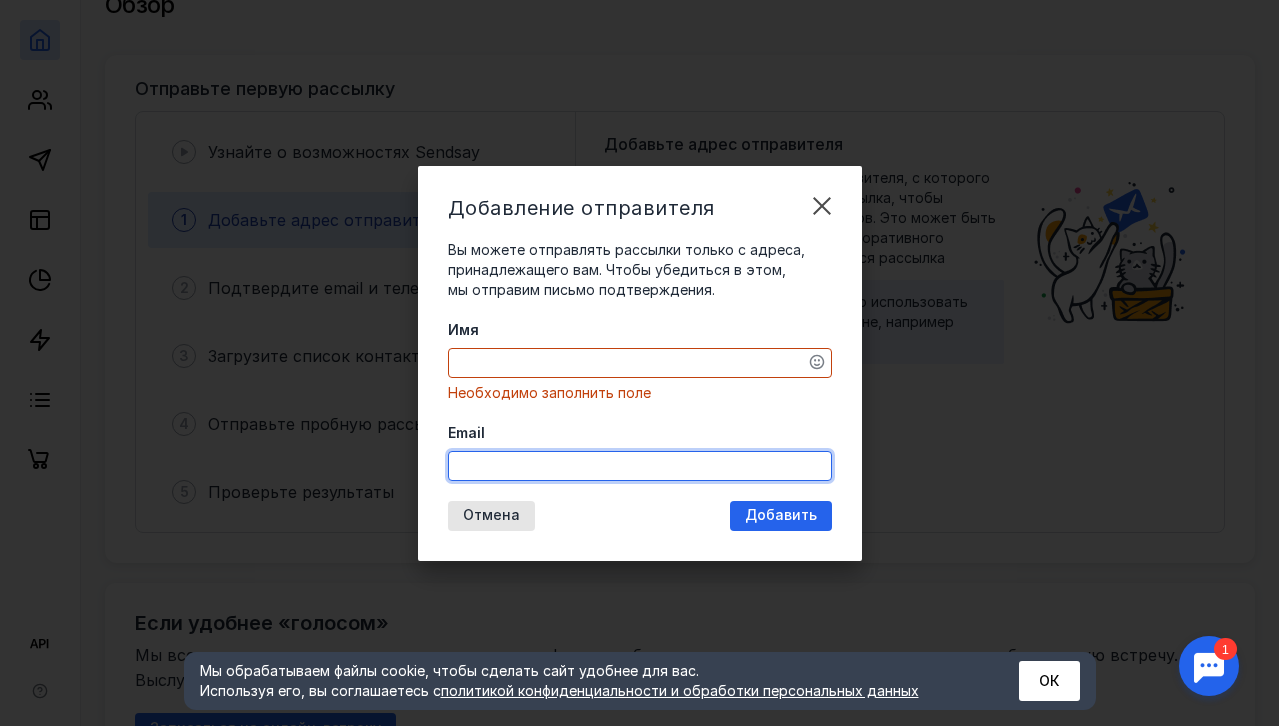 paste on "msk@[EXAMPLE.COM]" 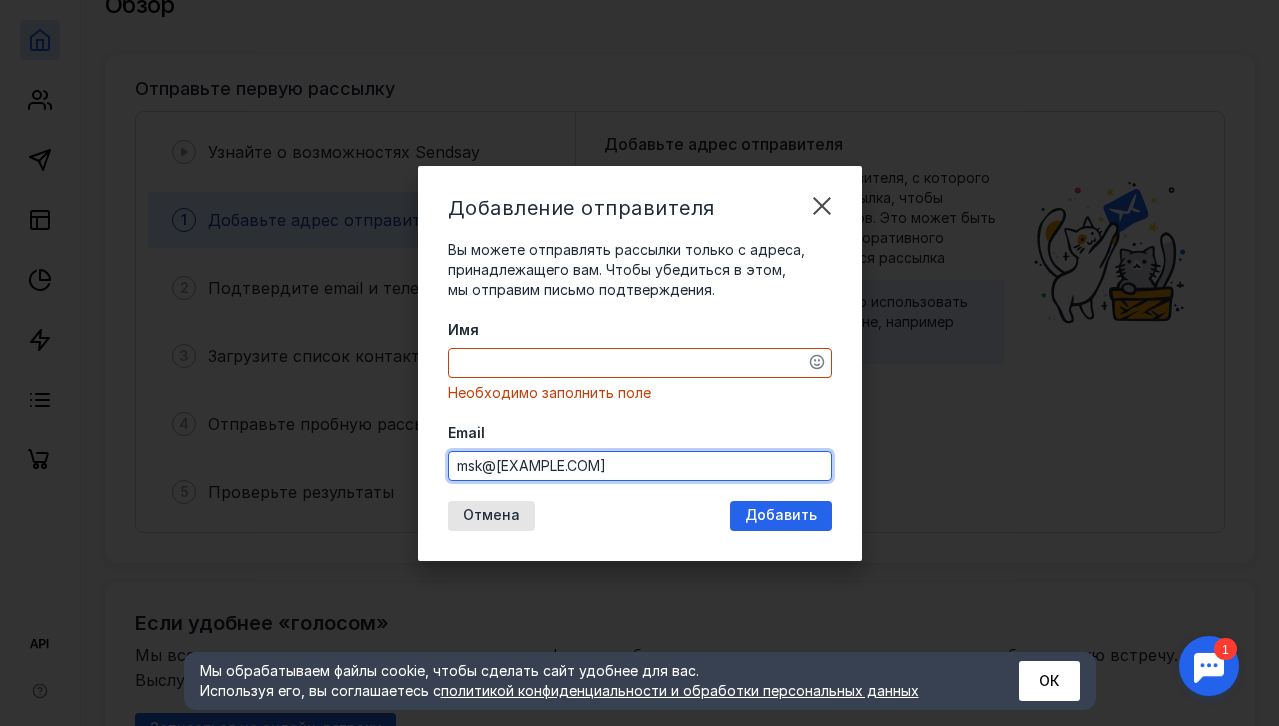 type on "msk@[EXAMPLE.COM]" 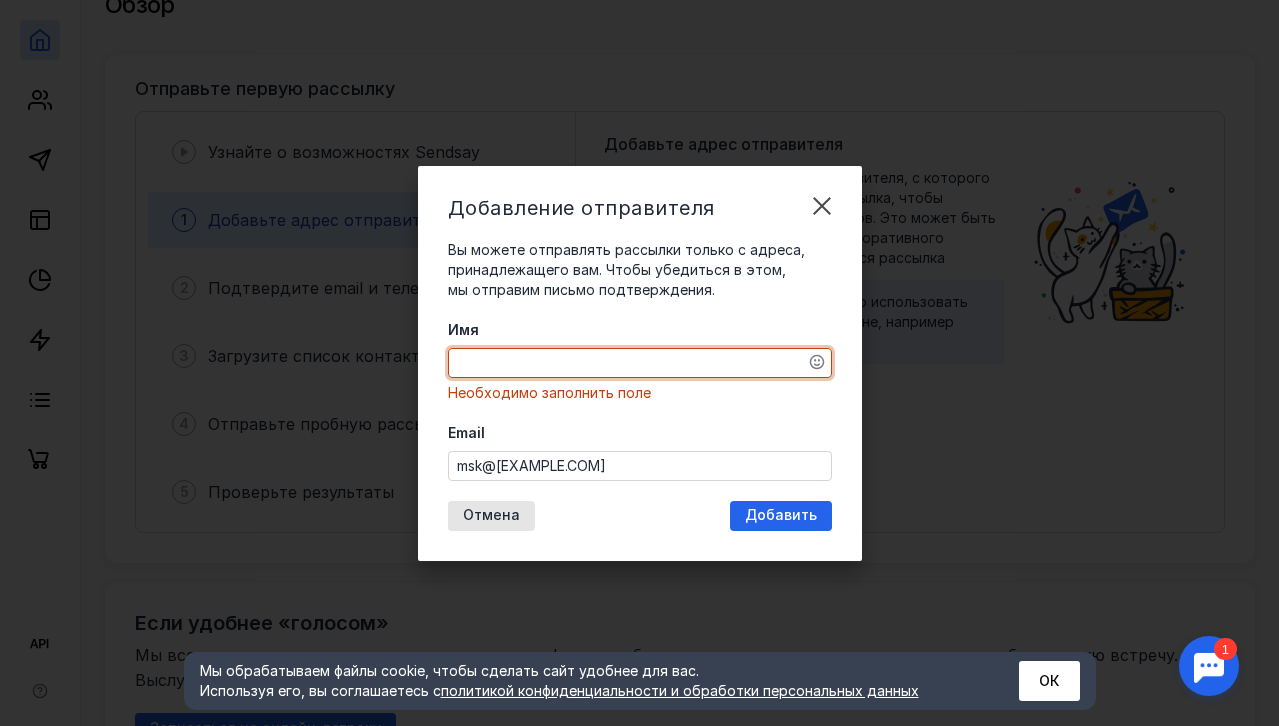 click on "Имя" at bounding box center [640, 363] 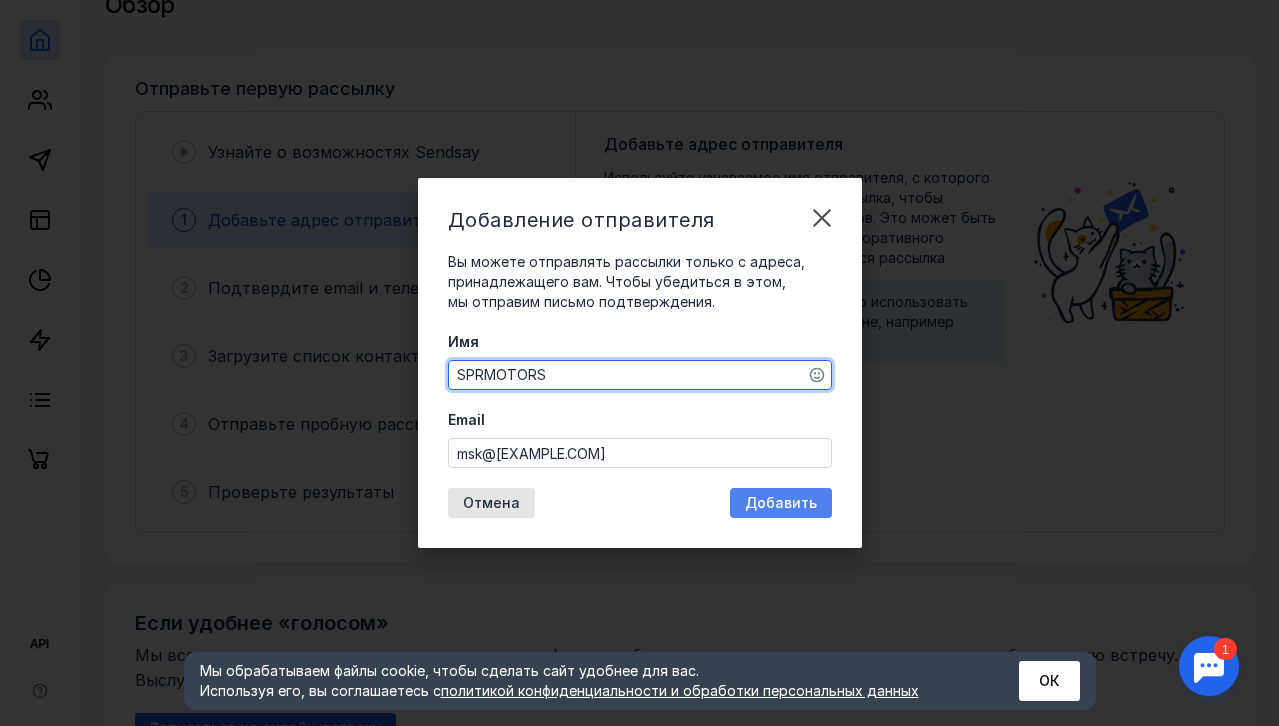type on "SPRMOTORS" 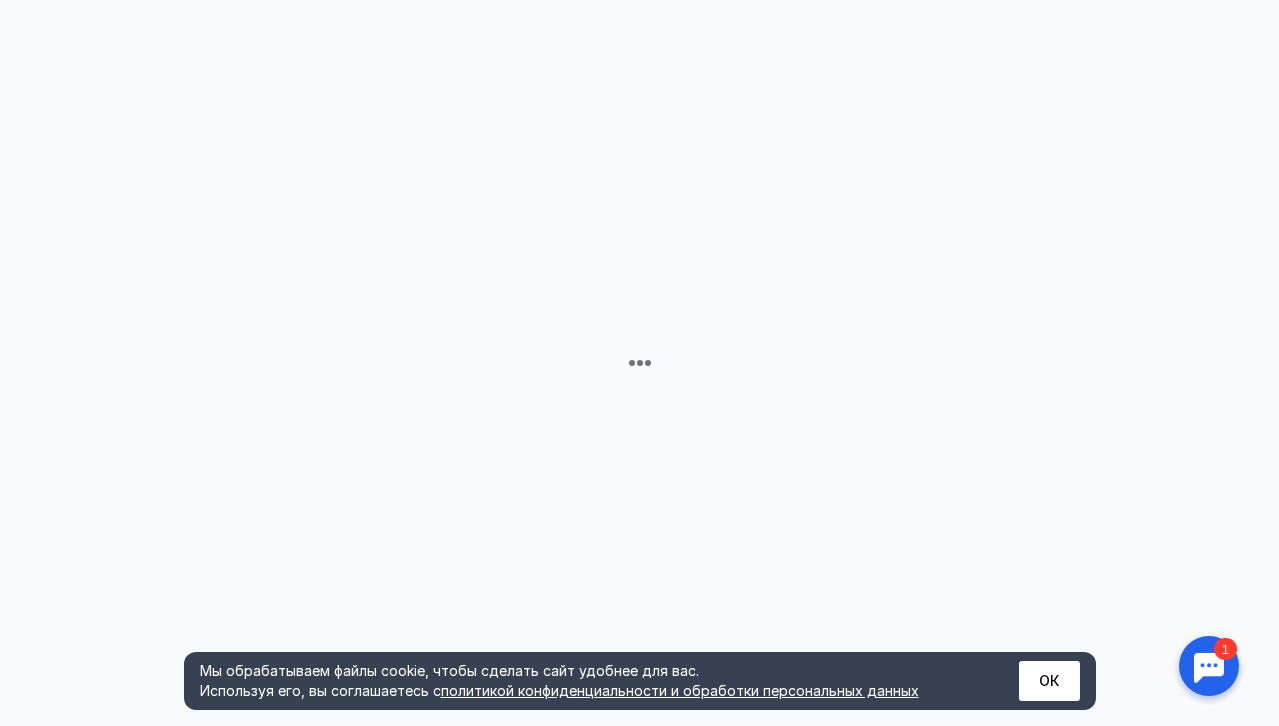 scroll, scrollTop: 0, scrollLeft: 0, axis: both 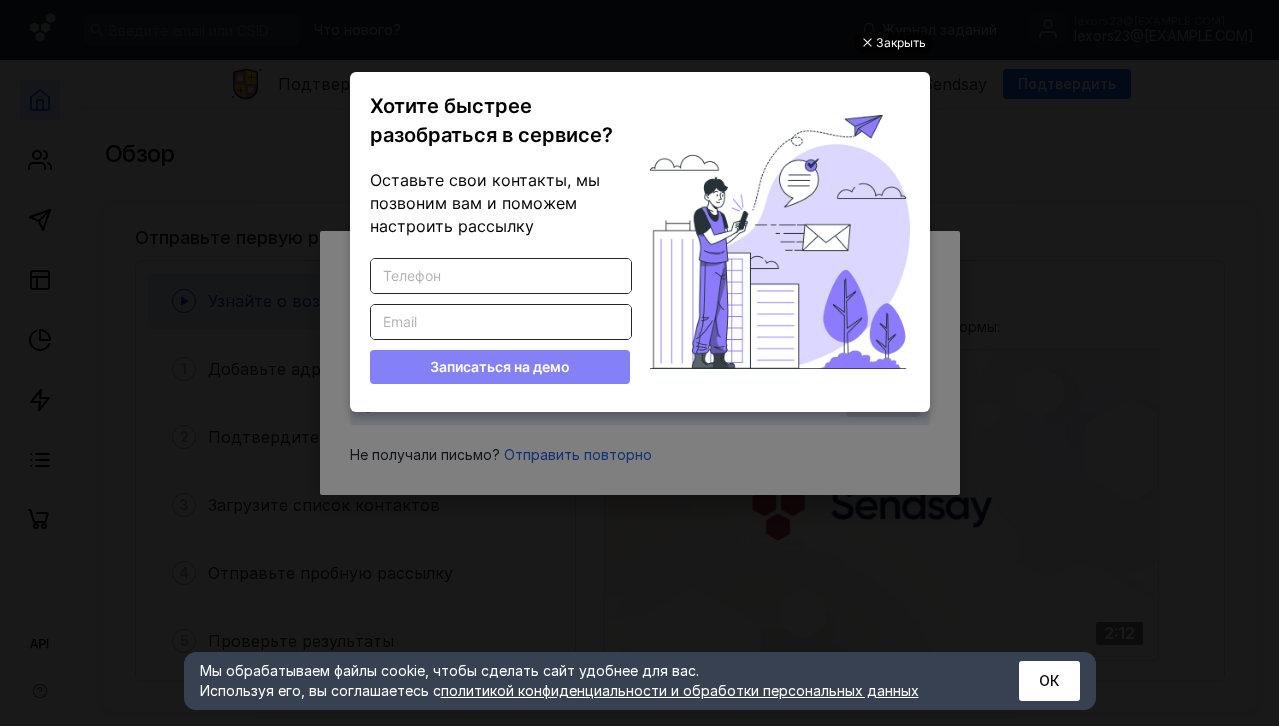 click on "Закрыть" at bounding box center (901, 43) 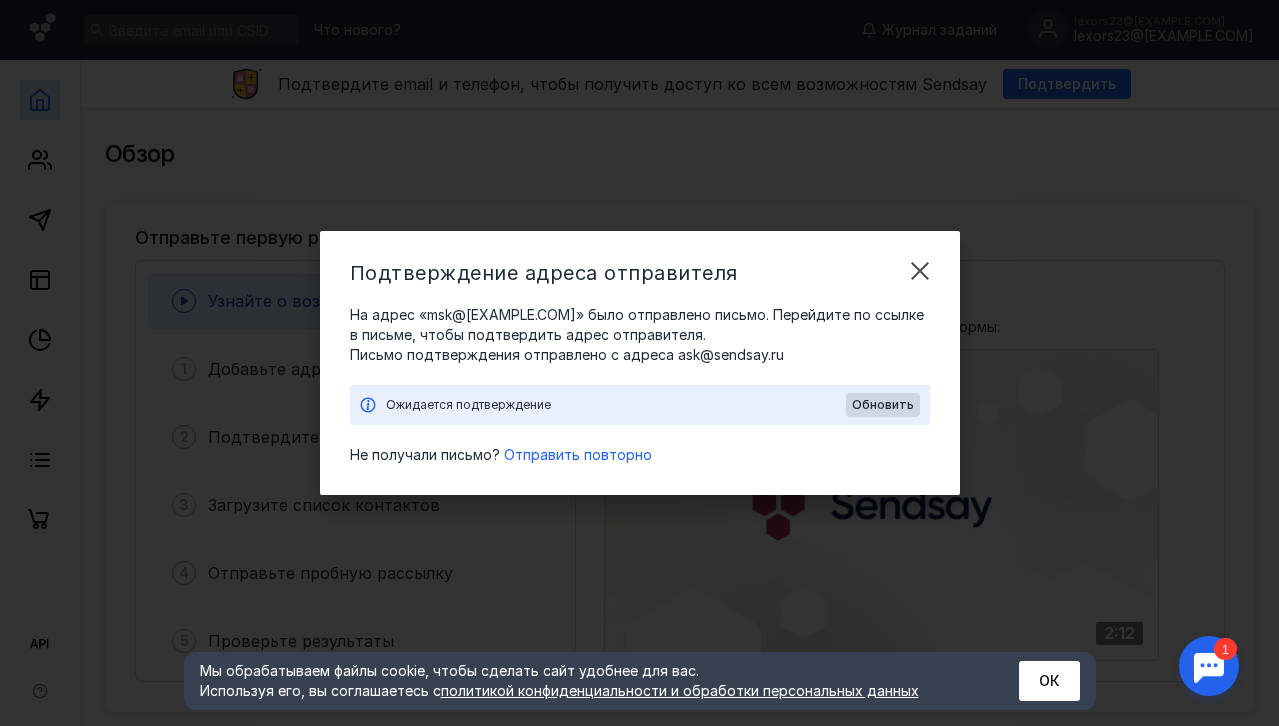 scroll, scrollTop: 0, scrollLeft: 0, axis: both 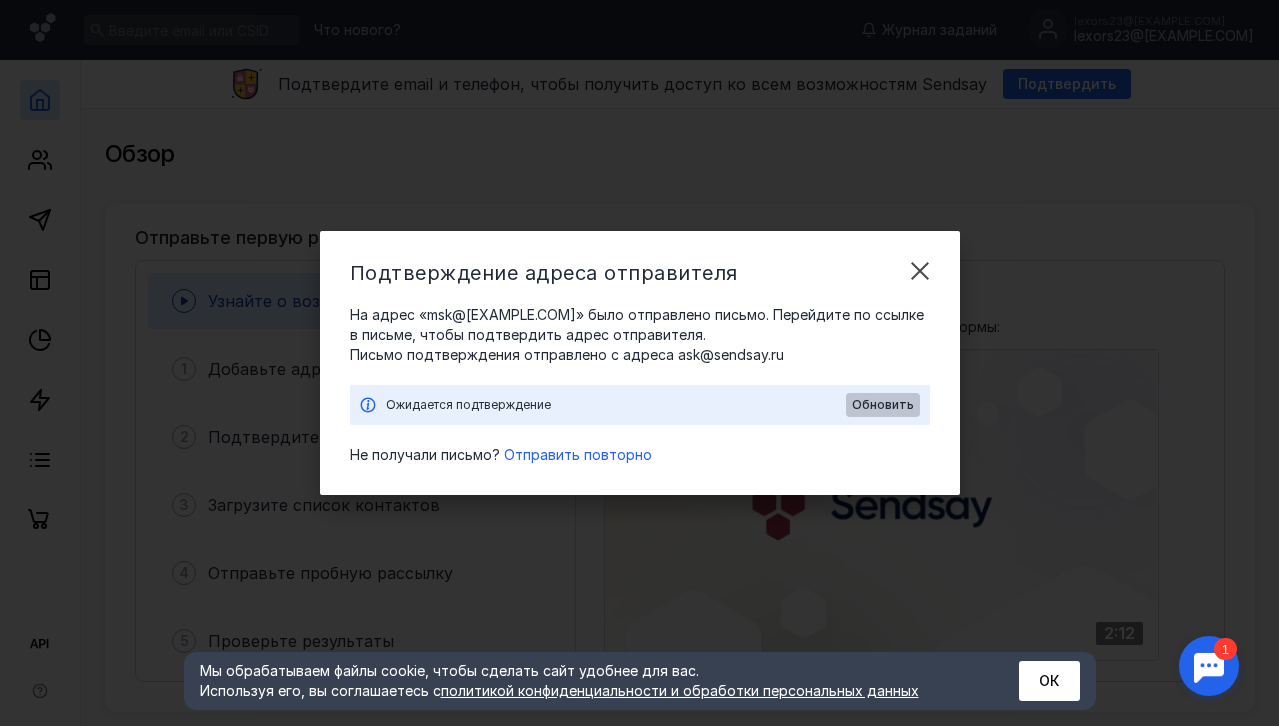click on "Обновить" at bounding box center [883, 405] 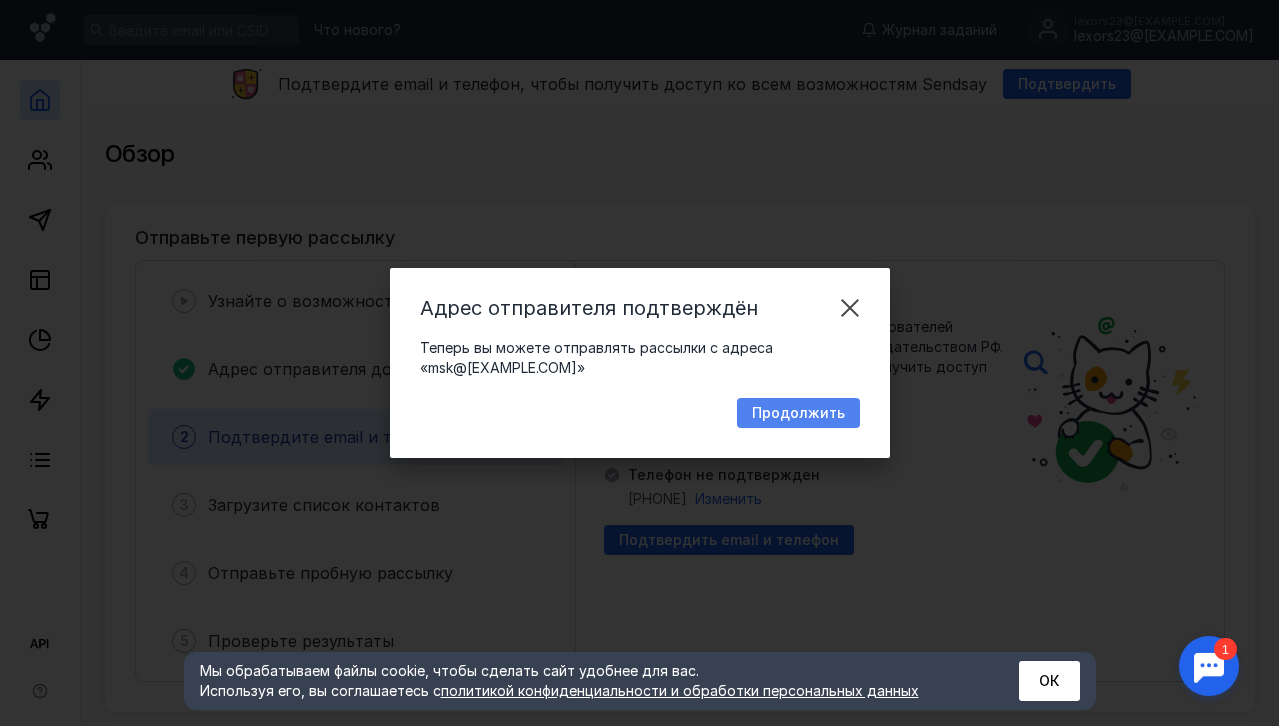 click on "Продолжить" at bounding box center (798, 413) 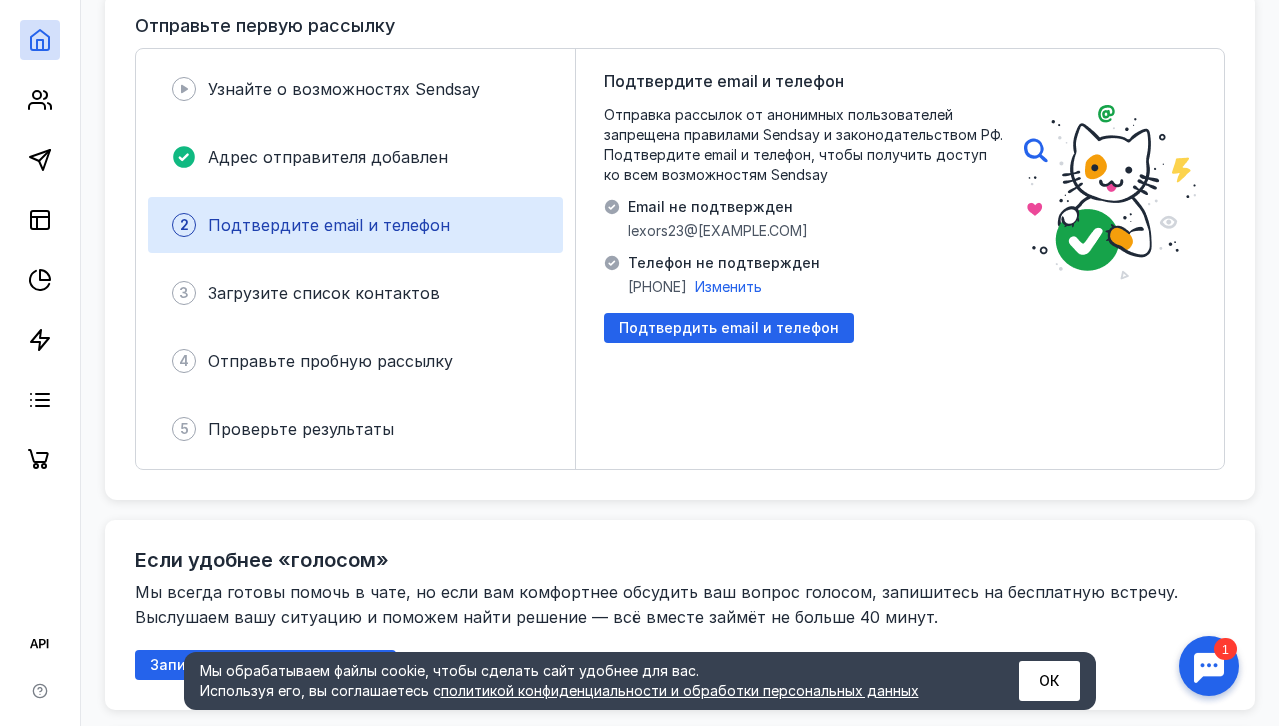 scroll, scrollTop: 215, scrollLeft: 0, axis: vertical 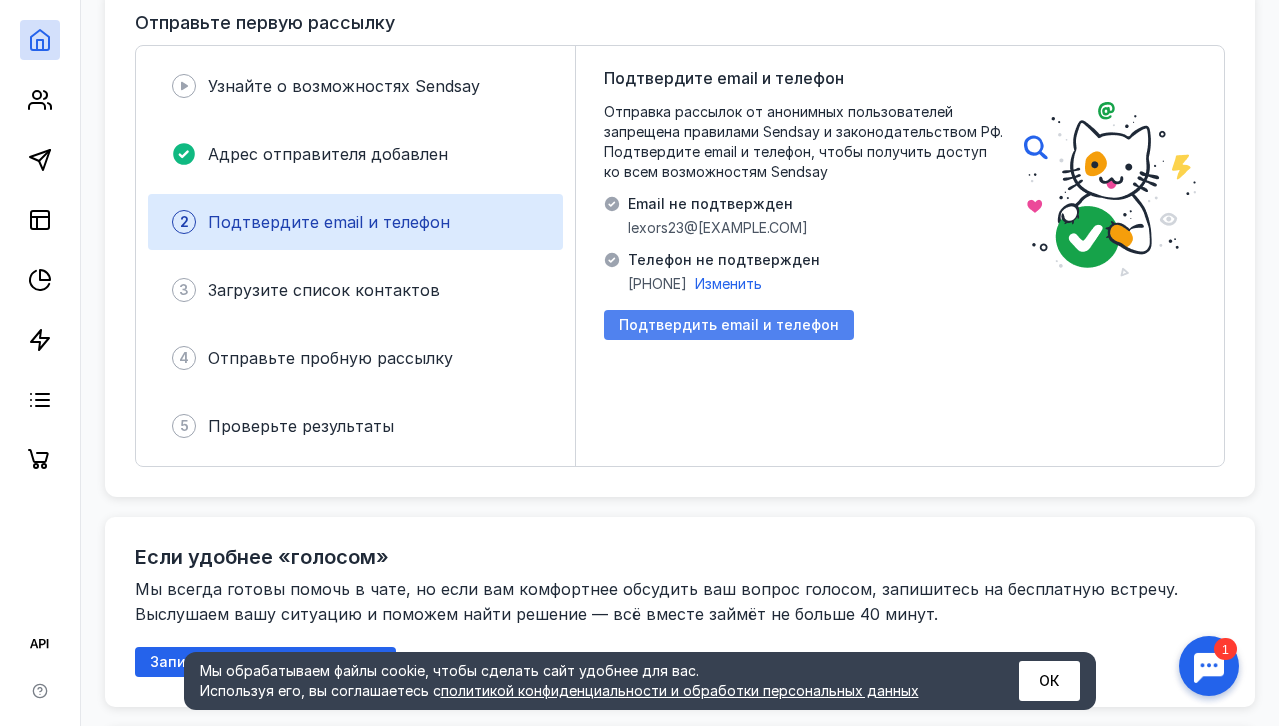 click on "Подтвердить email и телефон" at bounding box center (729, 325) 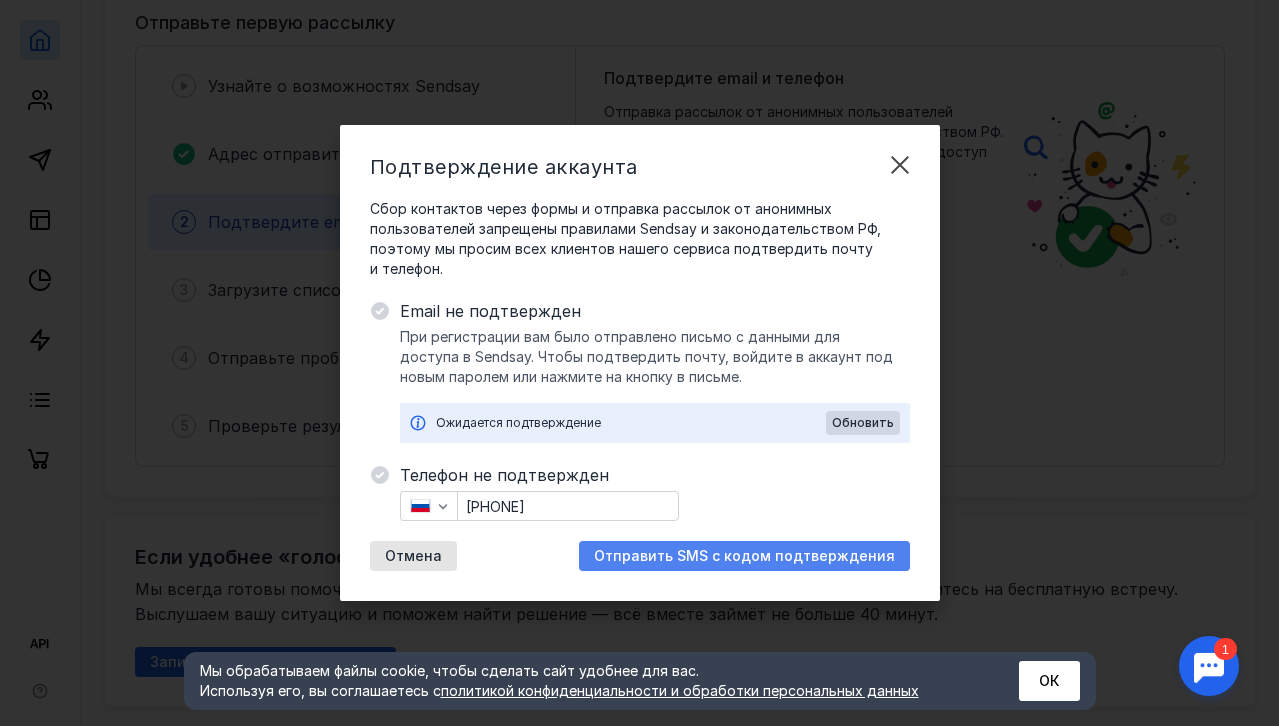 click on "Отправить SMS с кодом подтверждения" at bounding box center (744, 556) 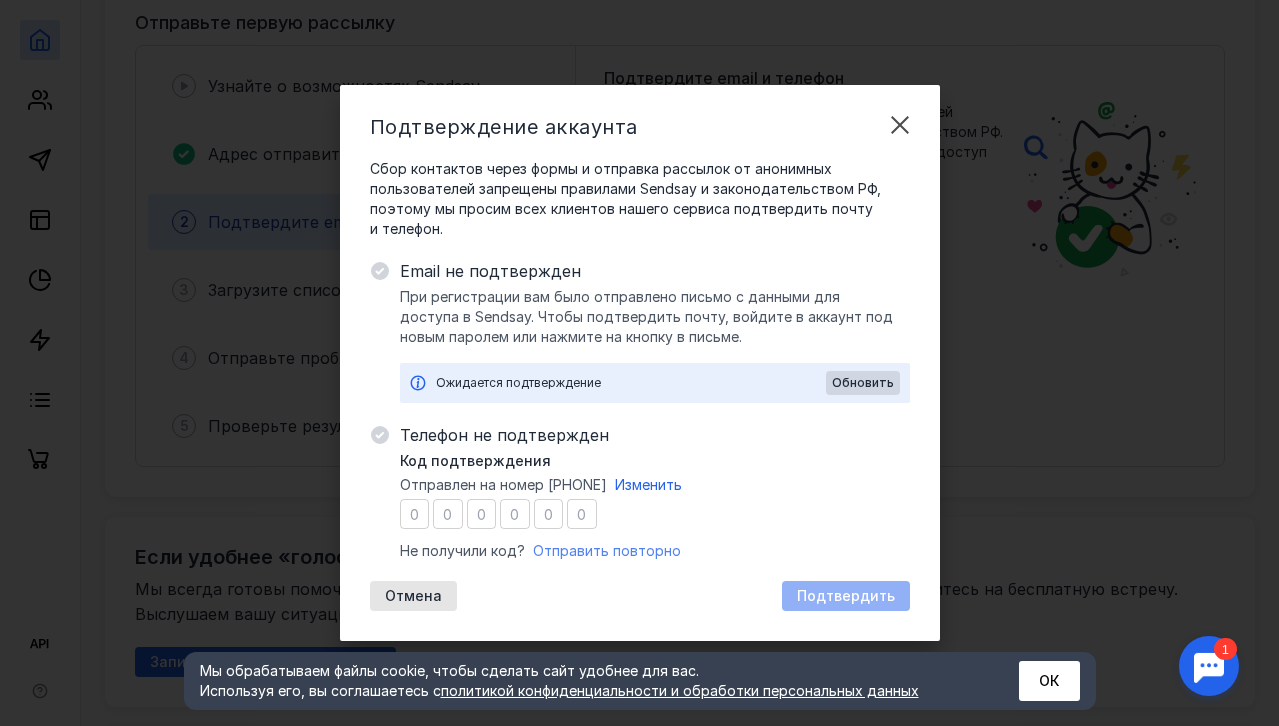 click on "Отправить повторно" at bounding box center [607, 550] 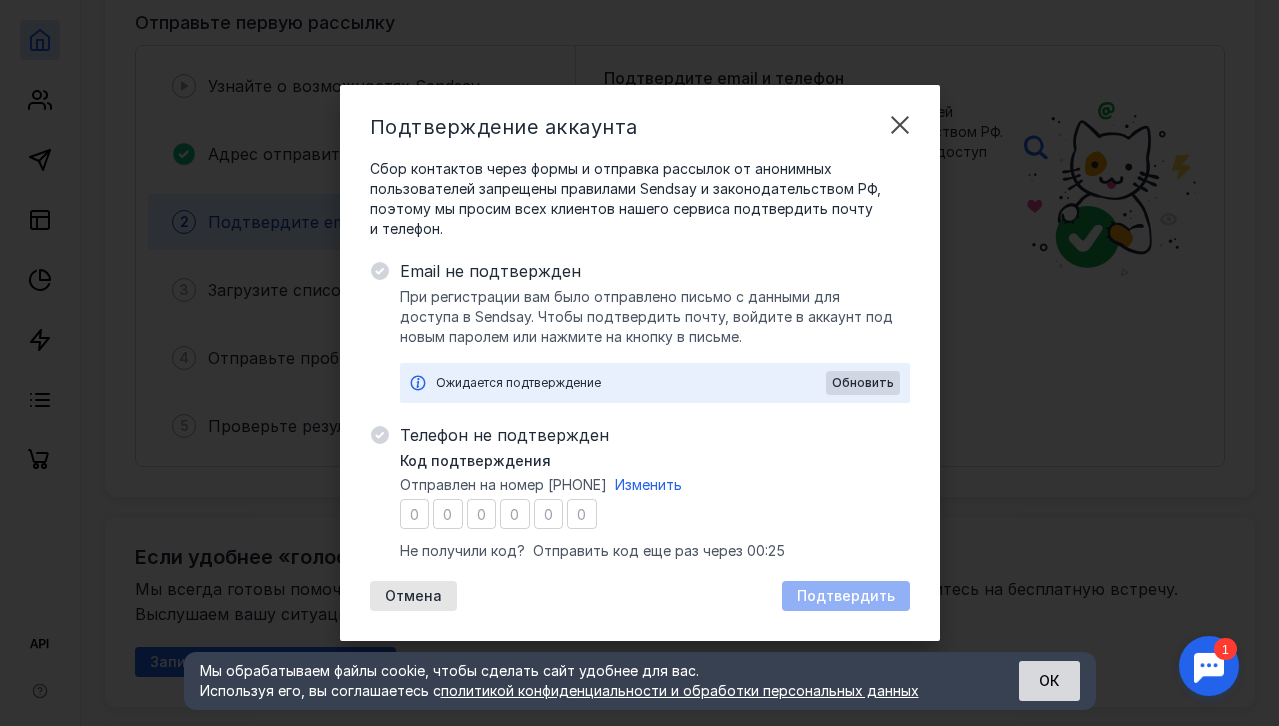click on "ОК" at bounding box center (1049, 681) 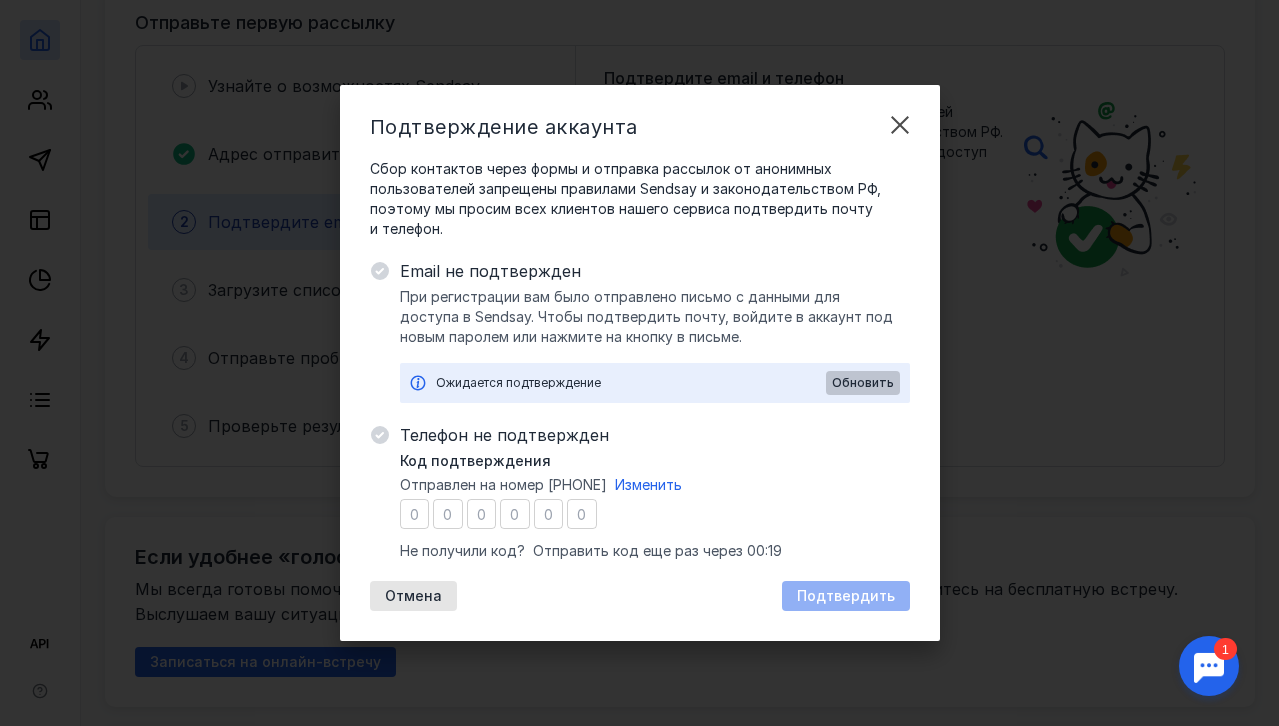 click on "Обновить" at bounding box center (863, 383) 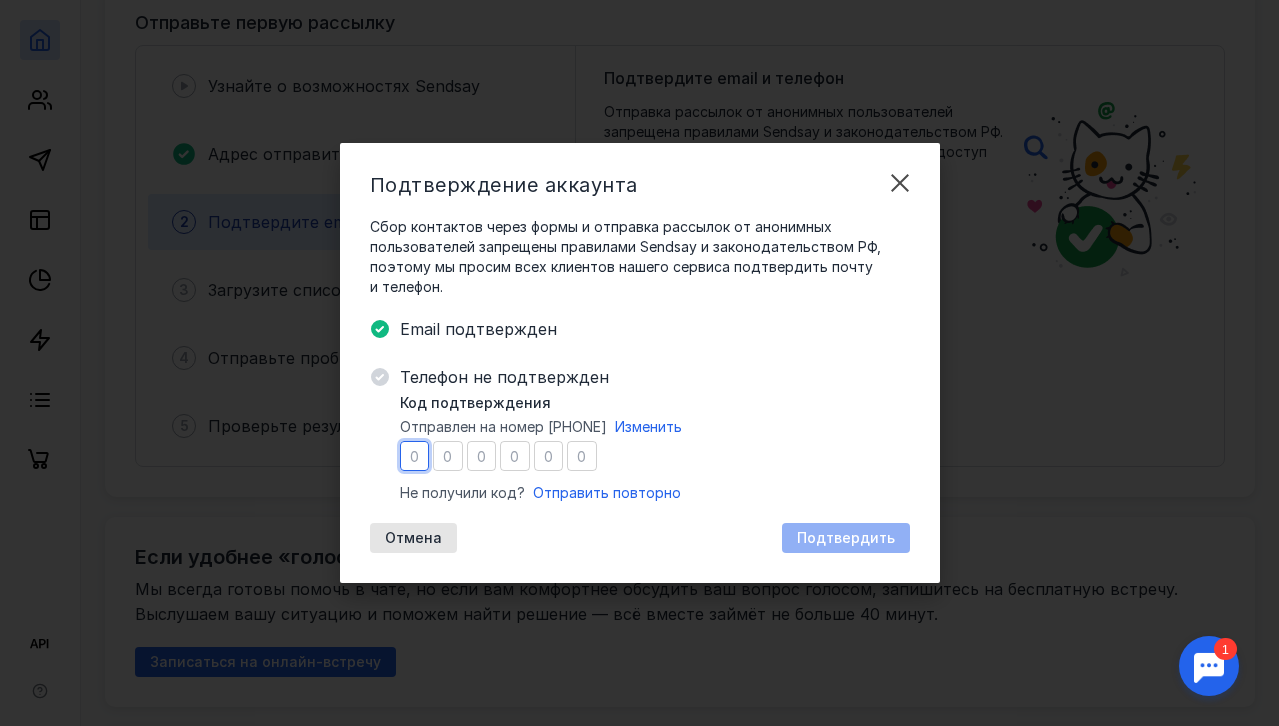 click at bounding box center (415, 456) 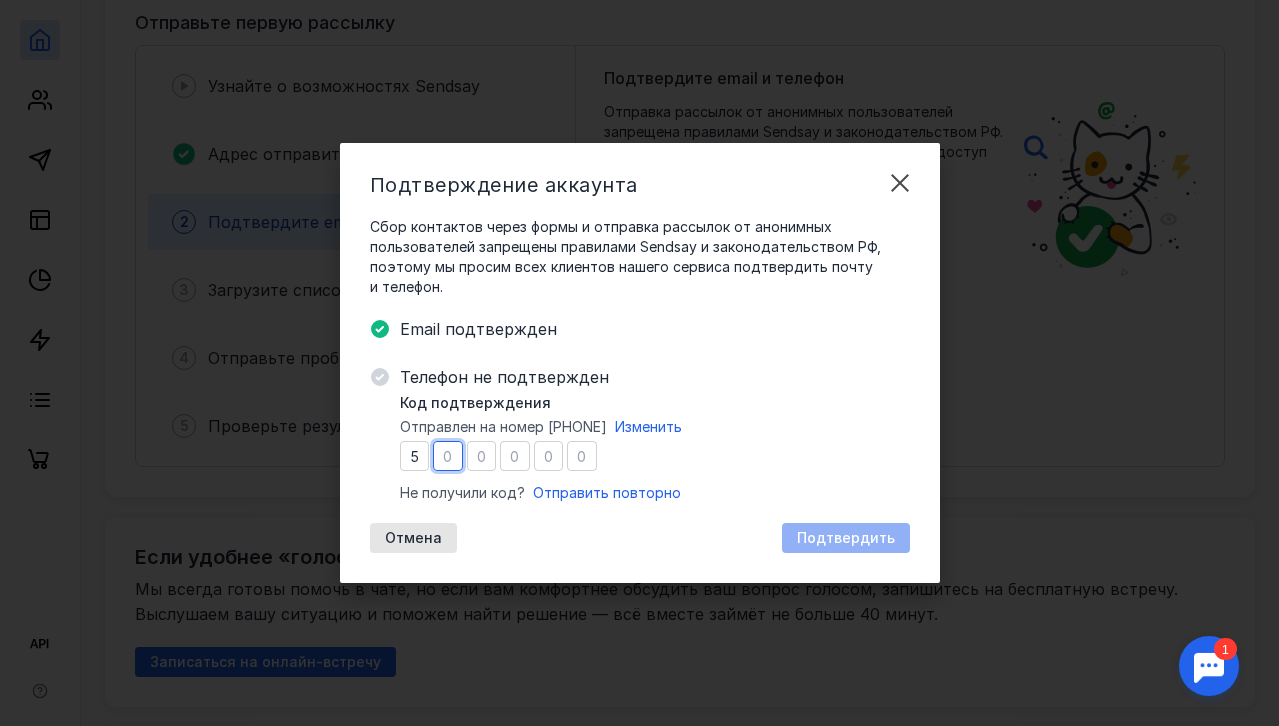 type on "9" 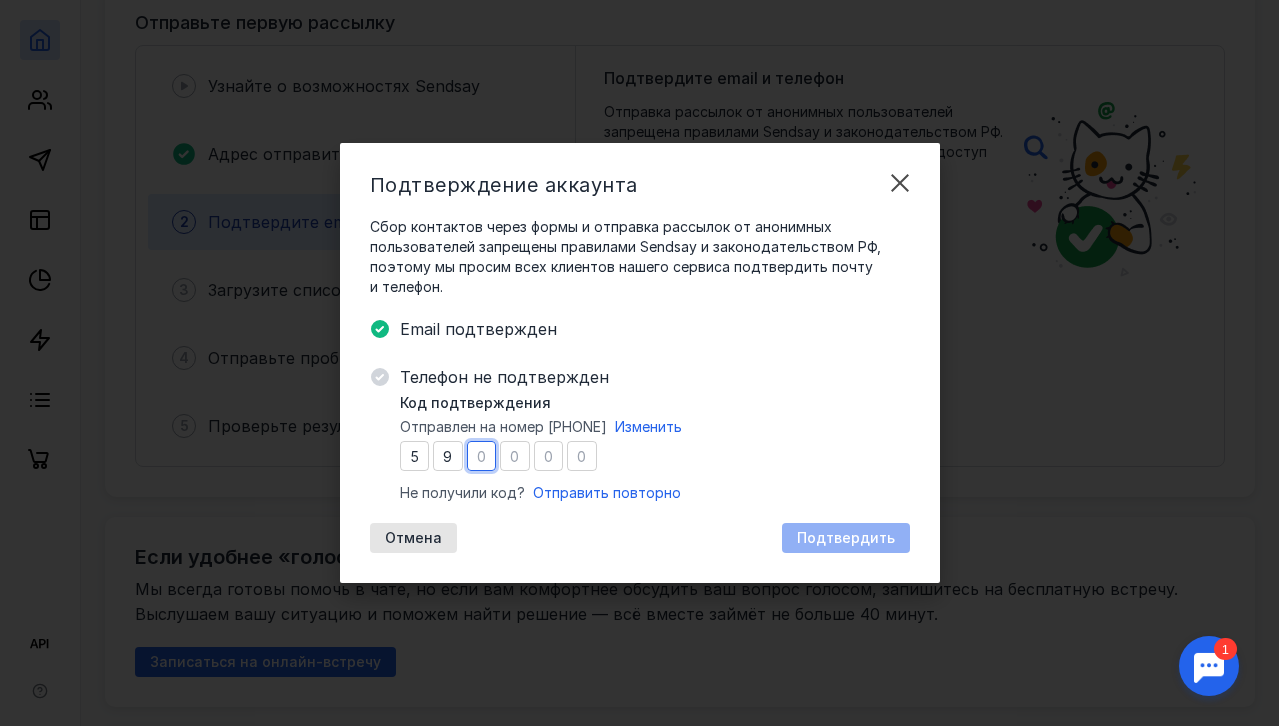 type on "5" 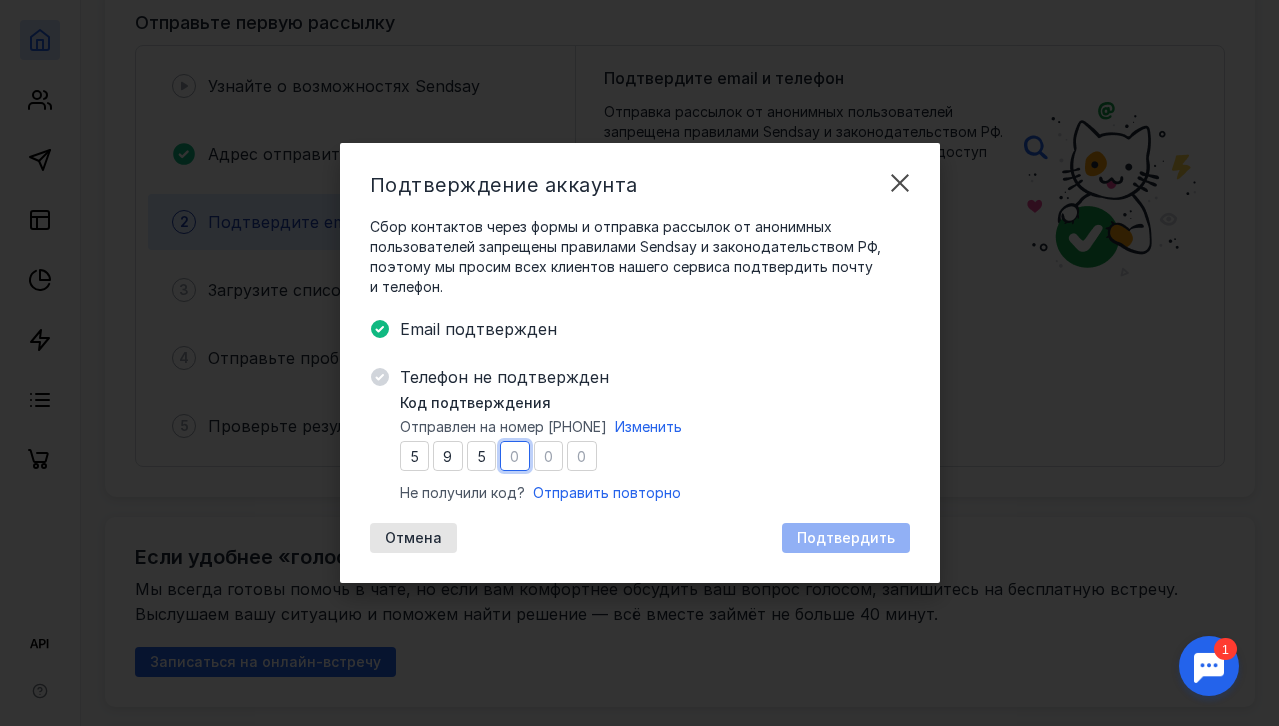 type on "0" 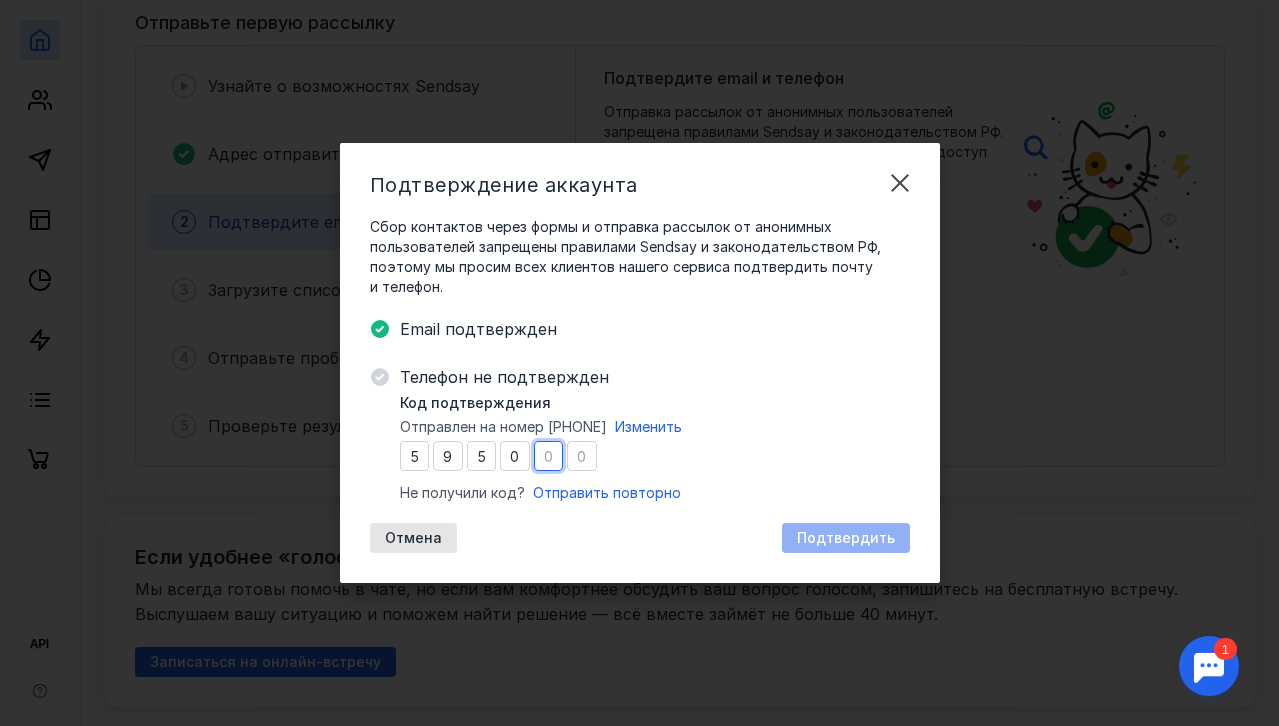 type on "6" 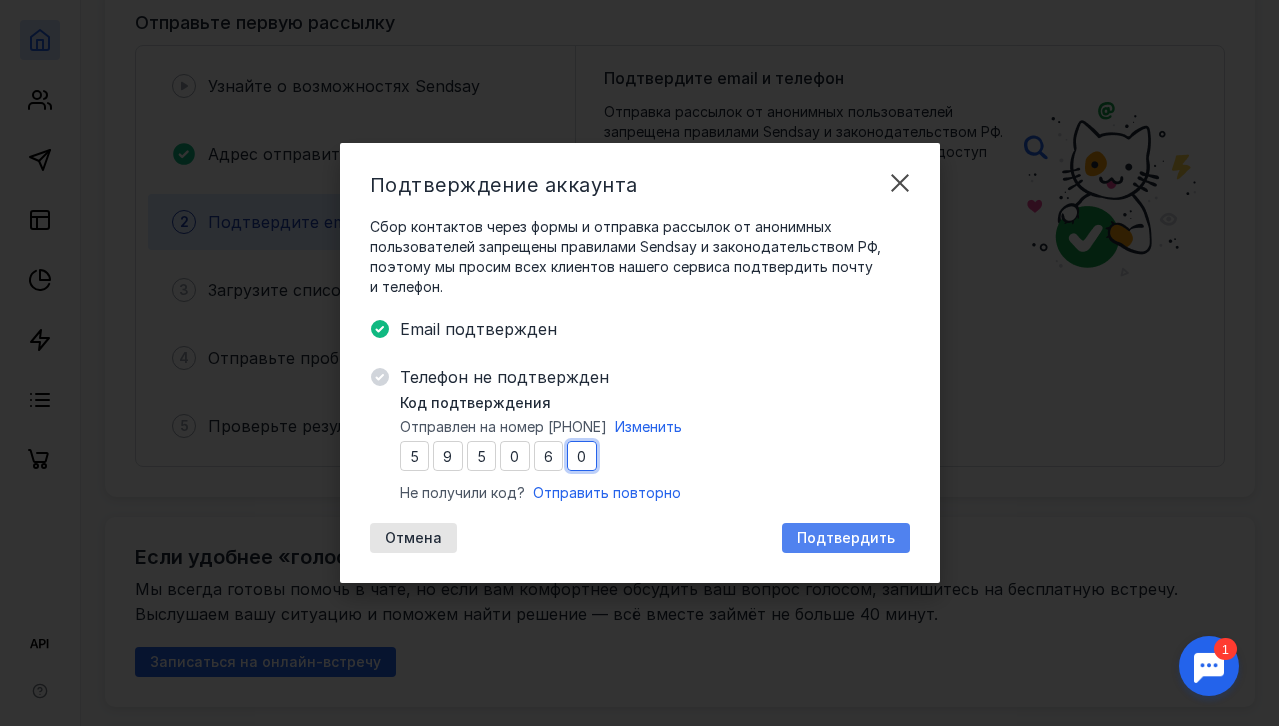 type on "0" 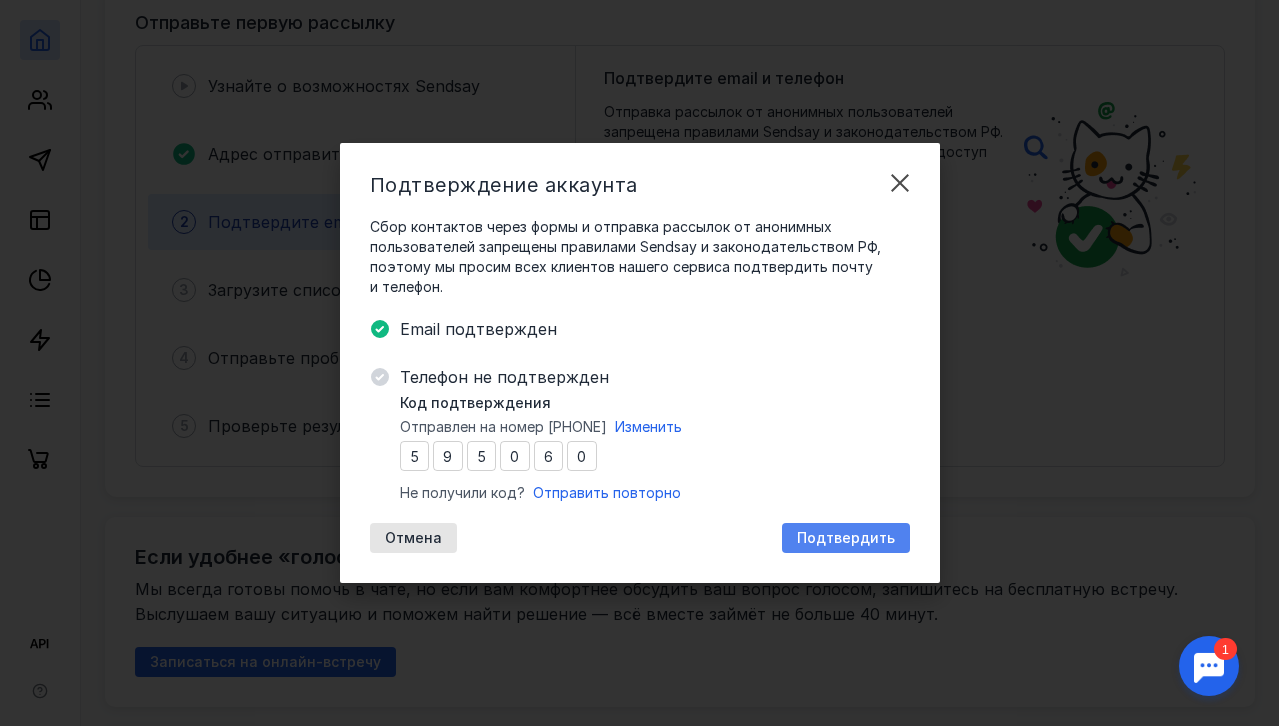 click on "Подтвердить" at bounding box center (846, 538) 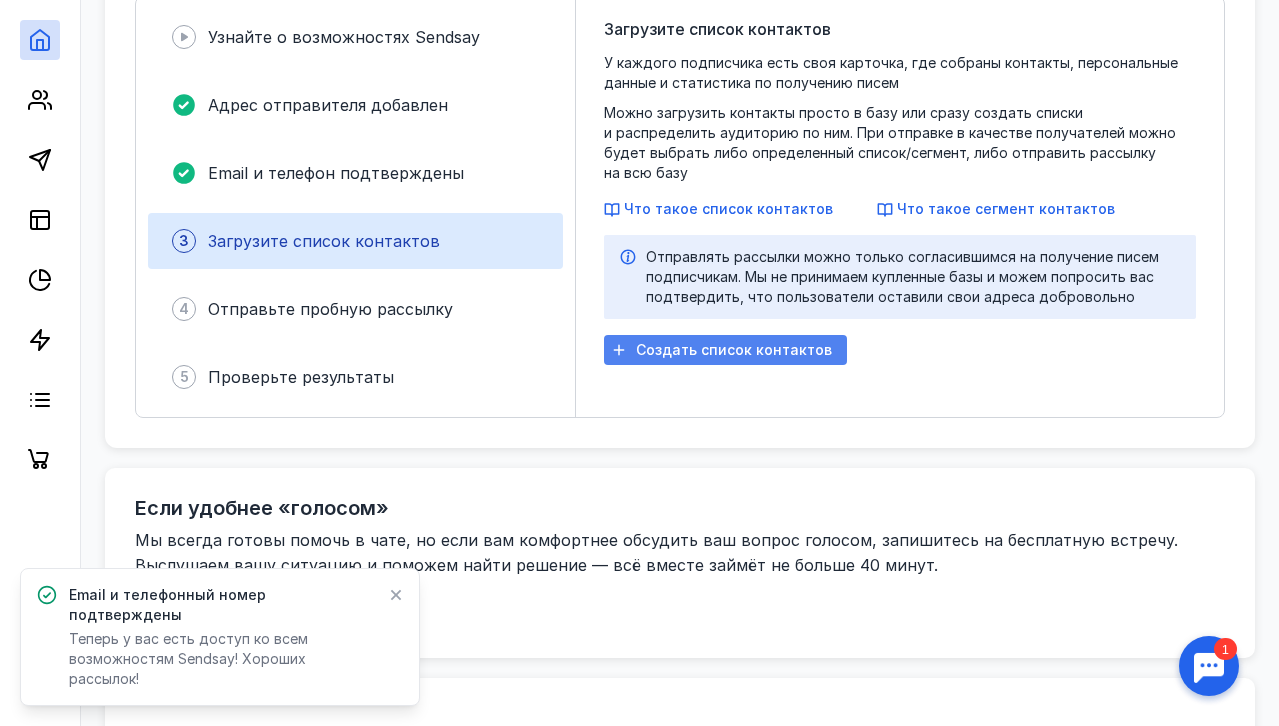 click on "Создать список контактов" at bounding box center [734, 350] 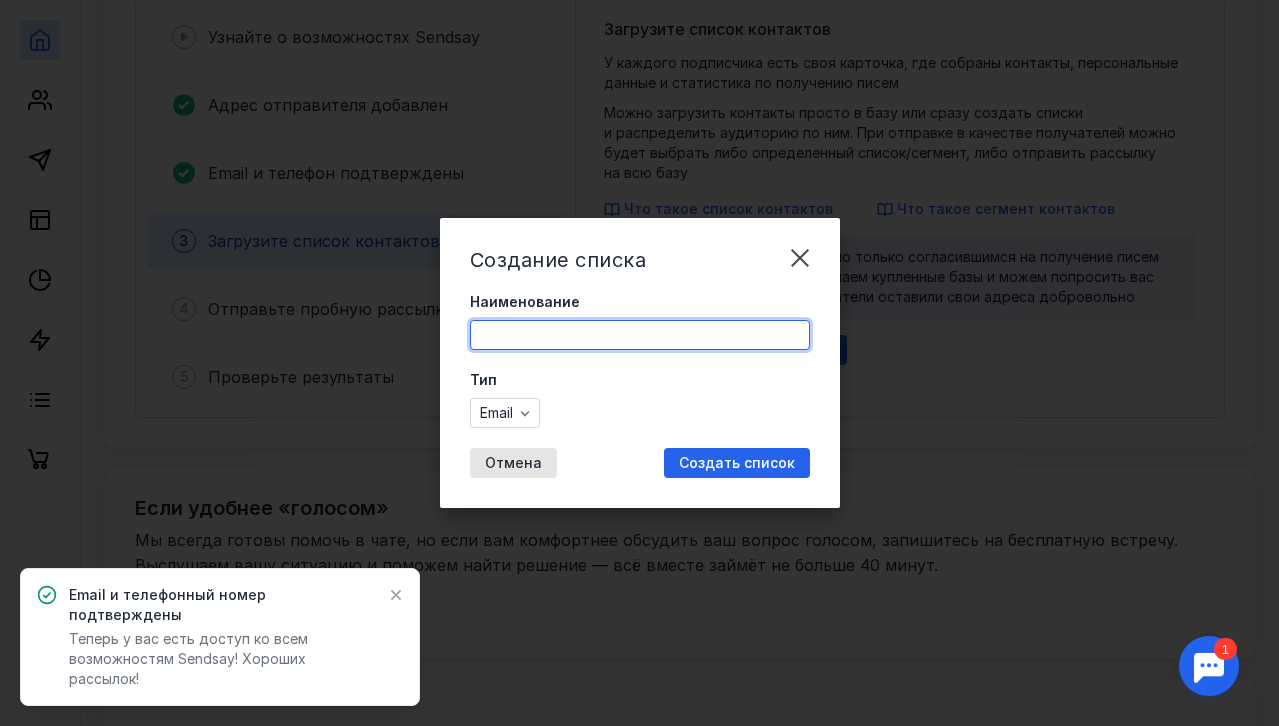 click on "Наименование" at bounding box center (640, 335) 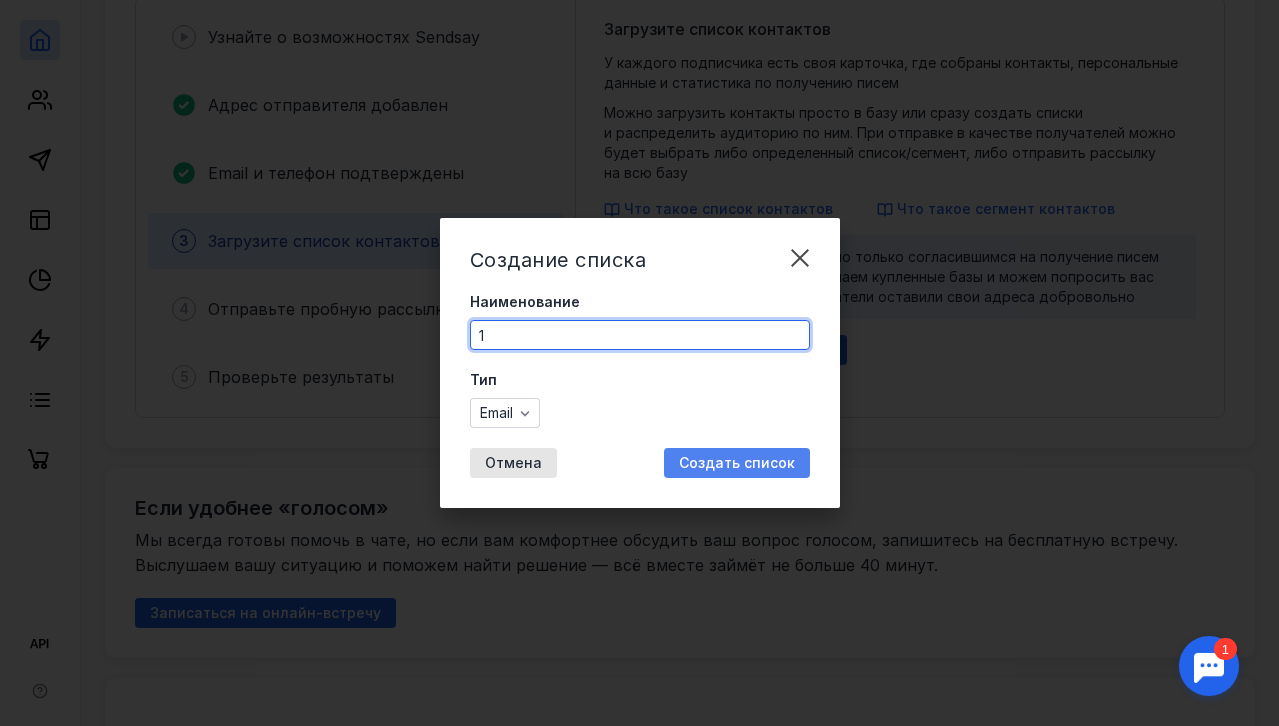 type on "1" 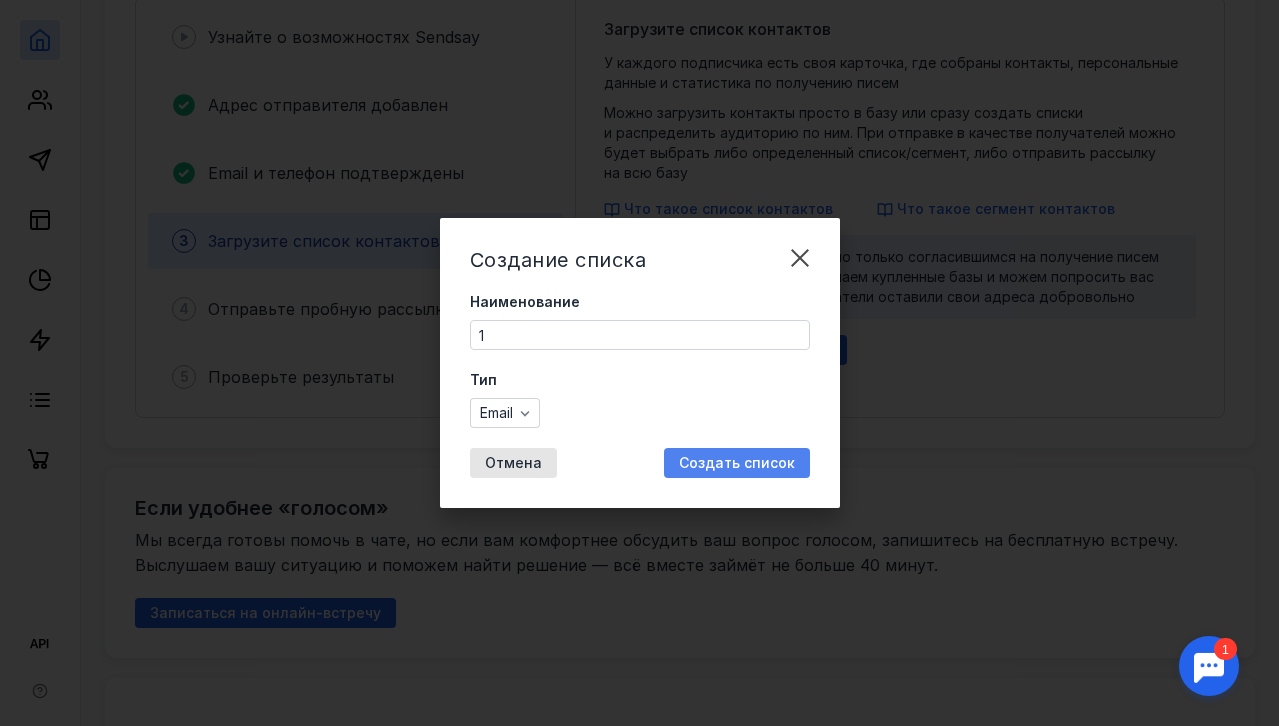 click on "Создать список" at bounding box center [737, 463] 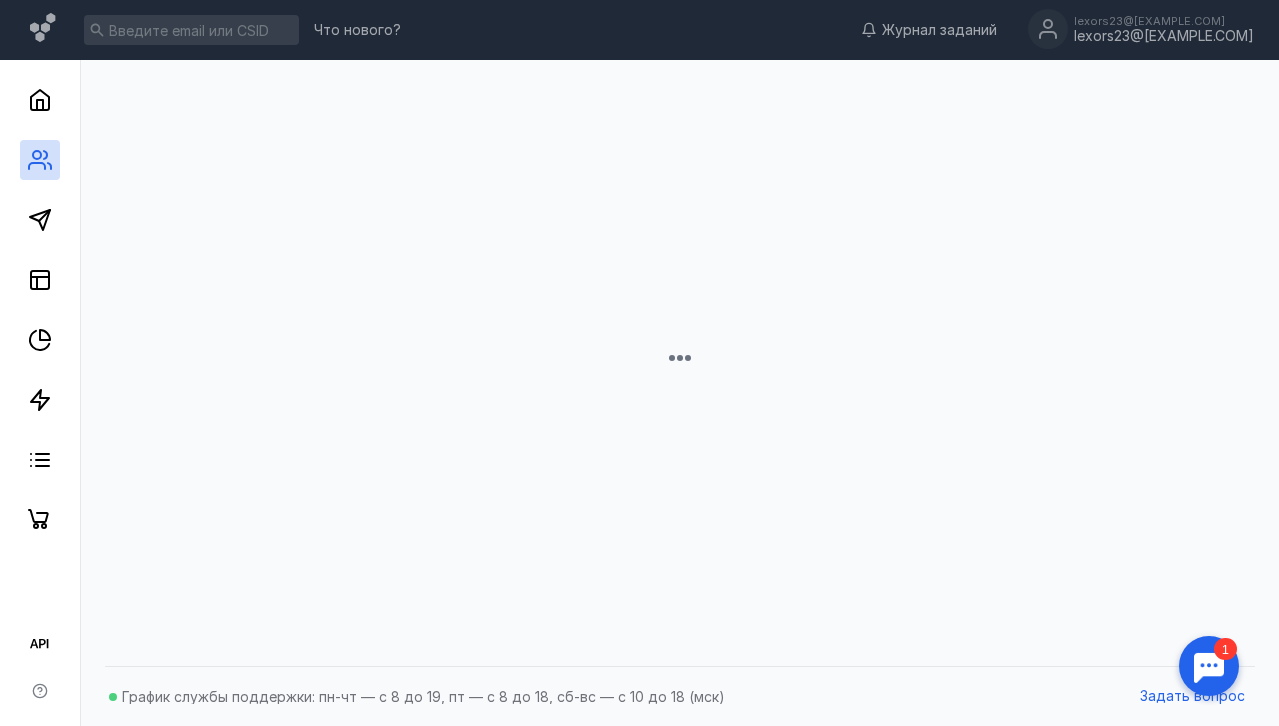 scroll, scrollTop: 0, scrollLeft: 0, axis: both 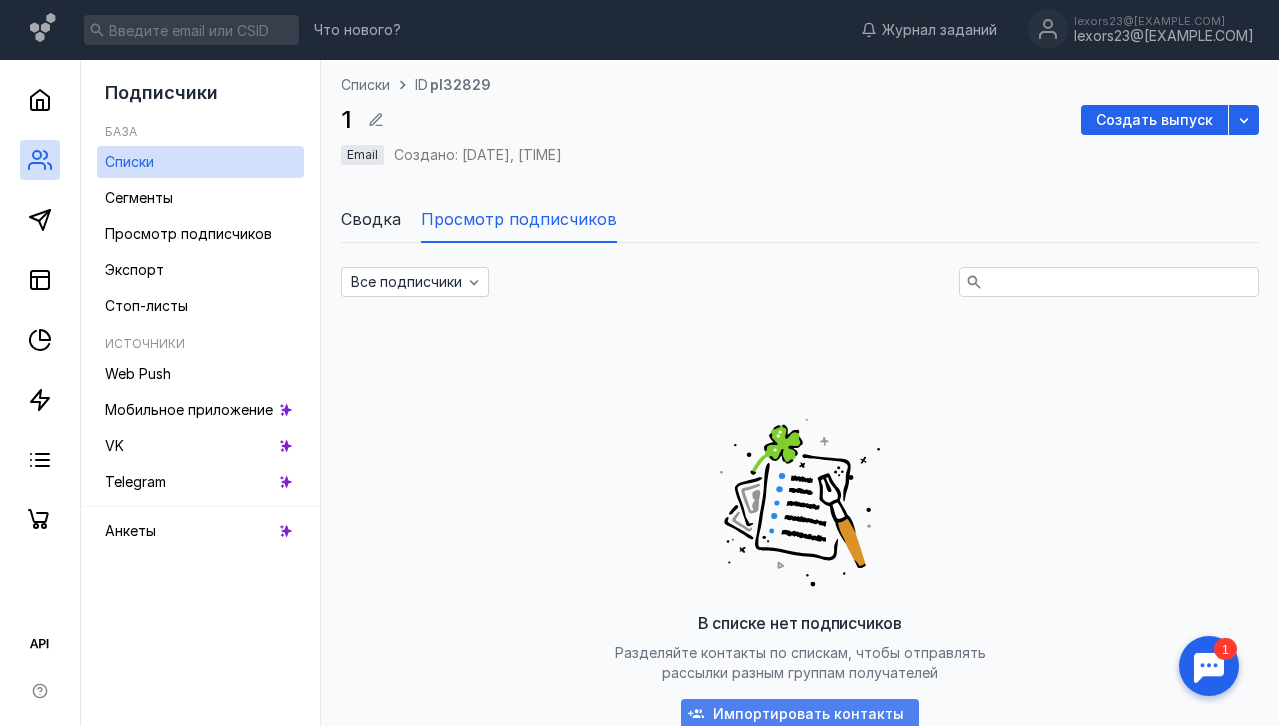 click 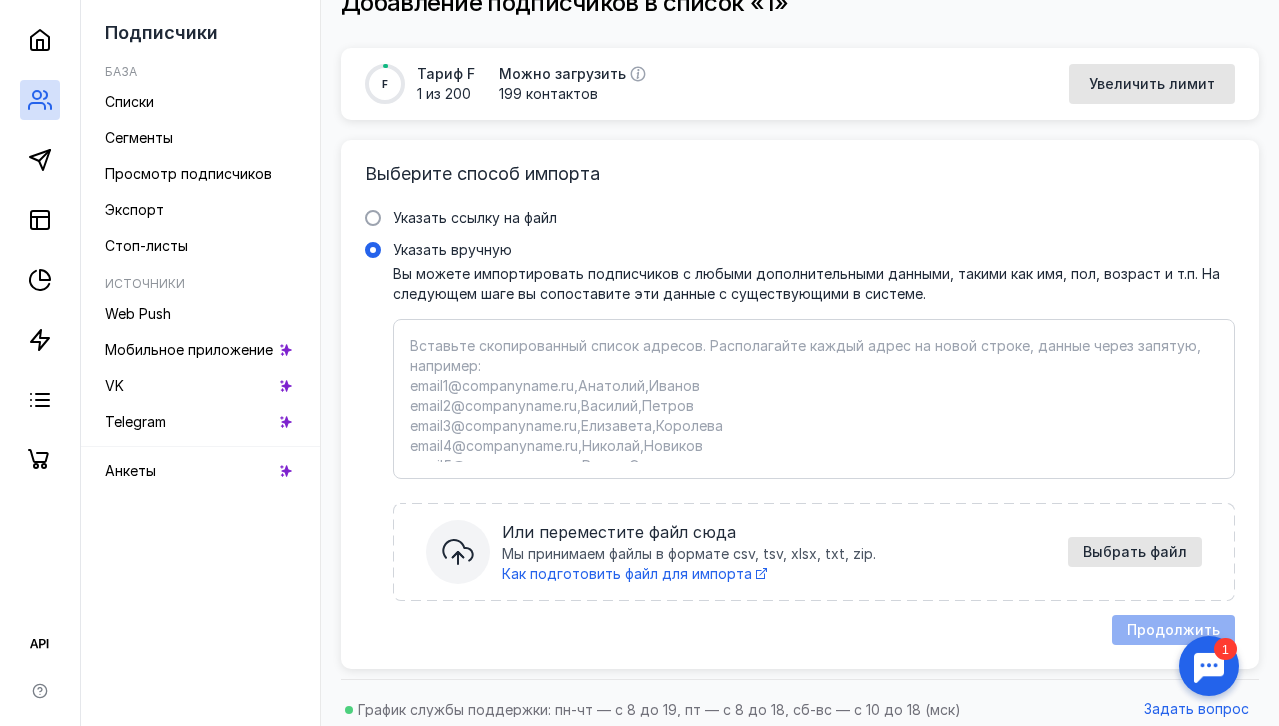 scroll, scrollTop: 125, scrollLeft: 0, axis: vertical 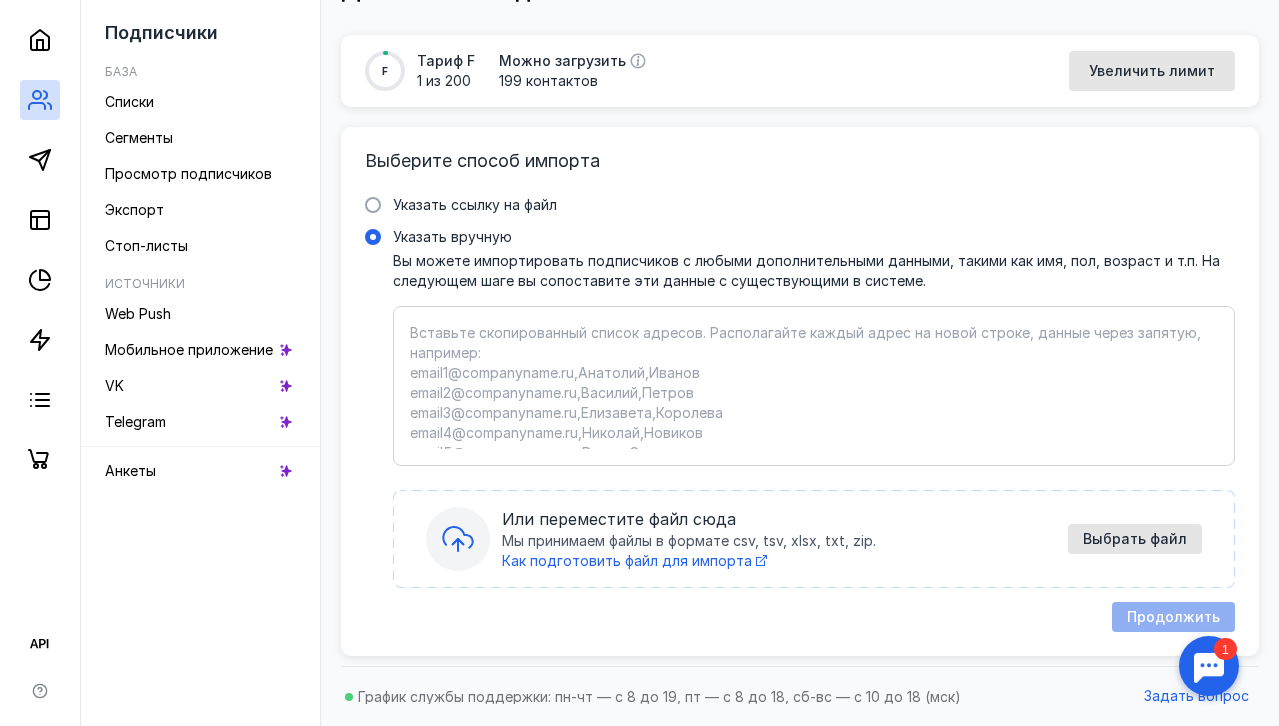 click 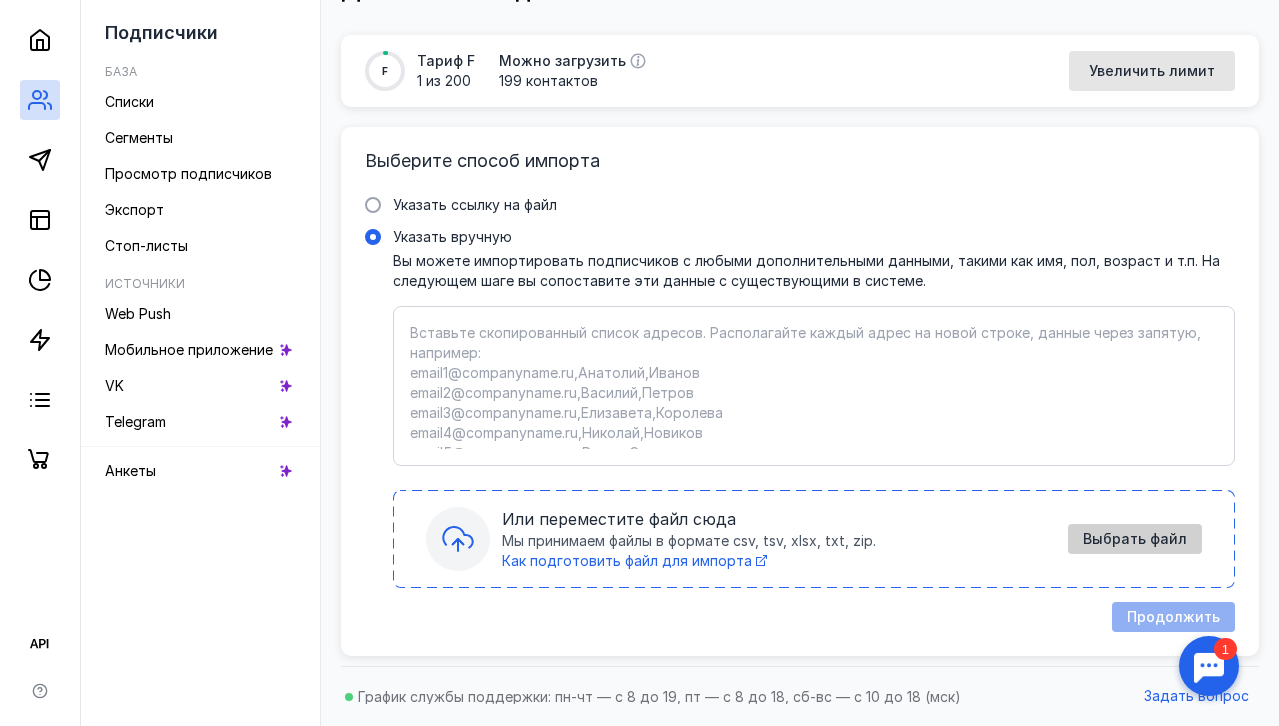 click on "Выбрать файл" at bounding box center [1135, 539] 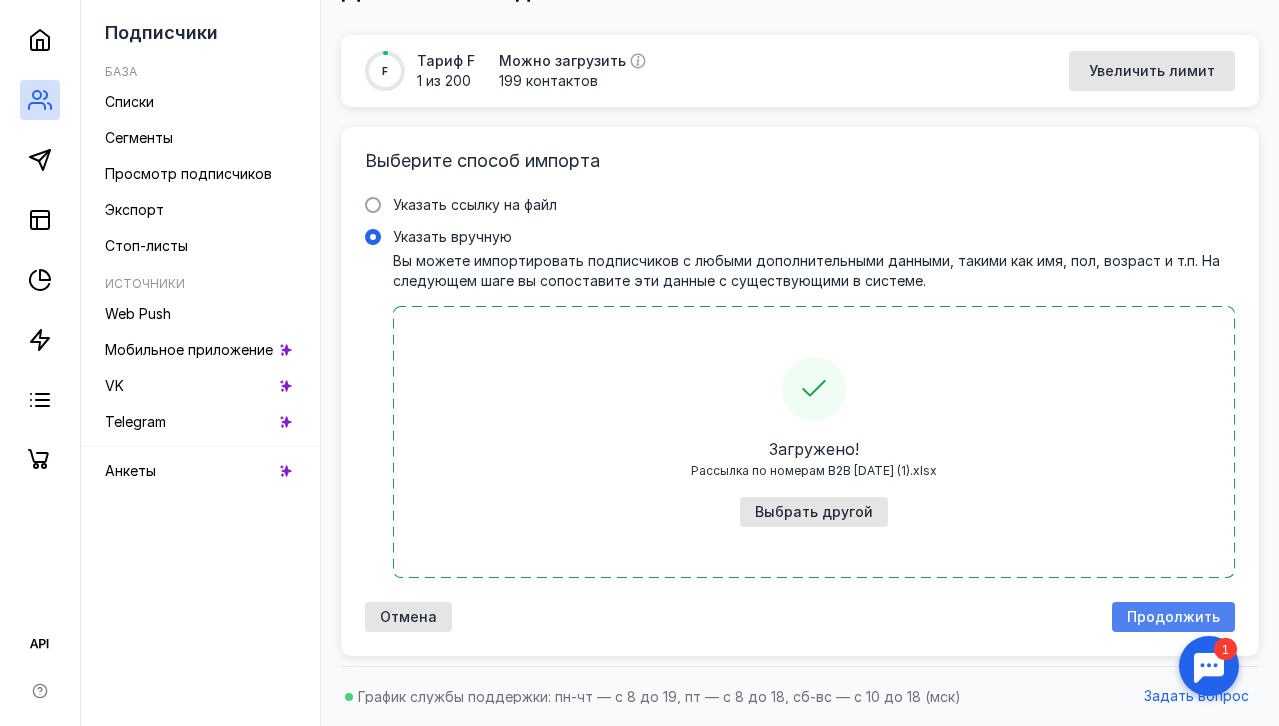 click on "Продолжить" at bounding box center [1173, 617] 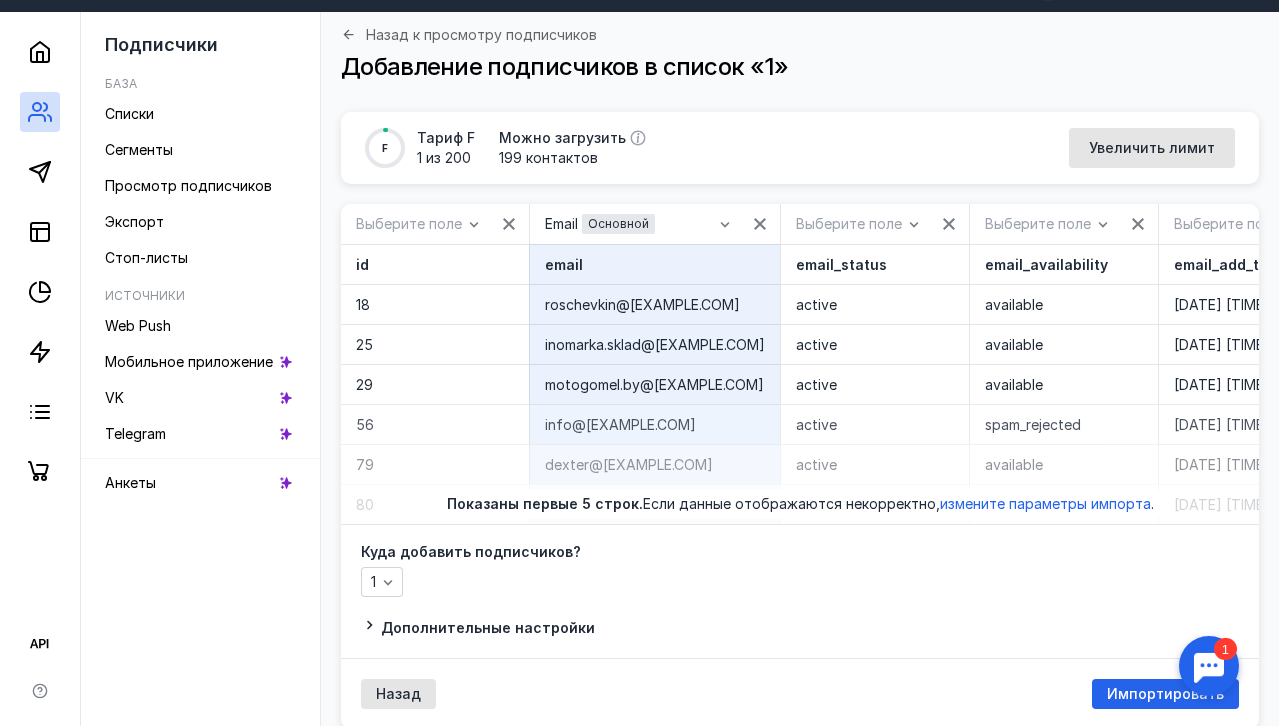 scroll, scrollTop: 0, scrollLeft: 0, axis: both 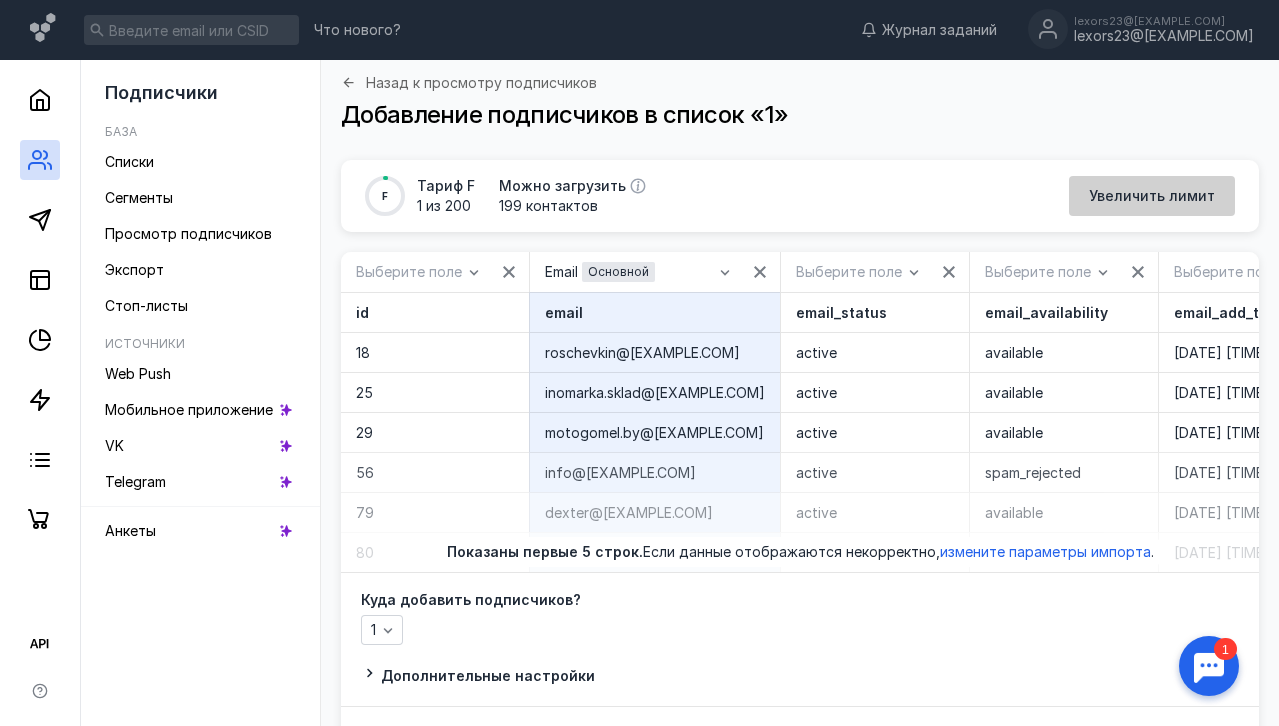 click on "Увеличить лимит" at bounding box center (1152, 196) 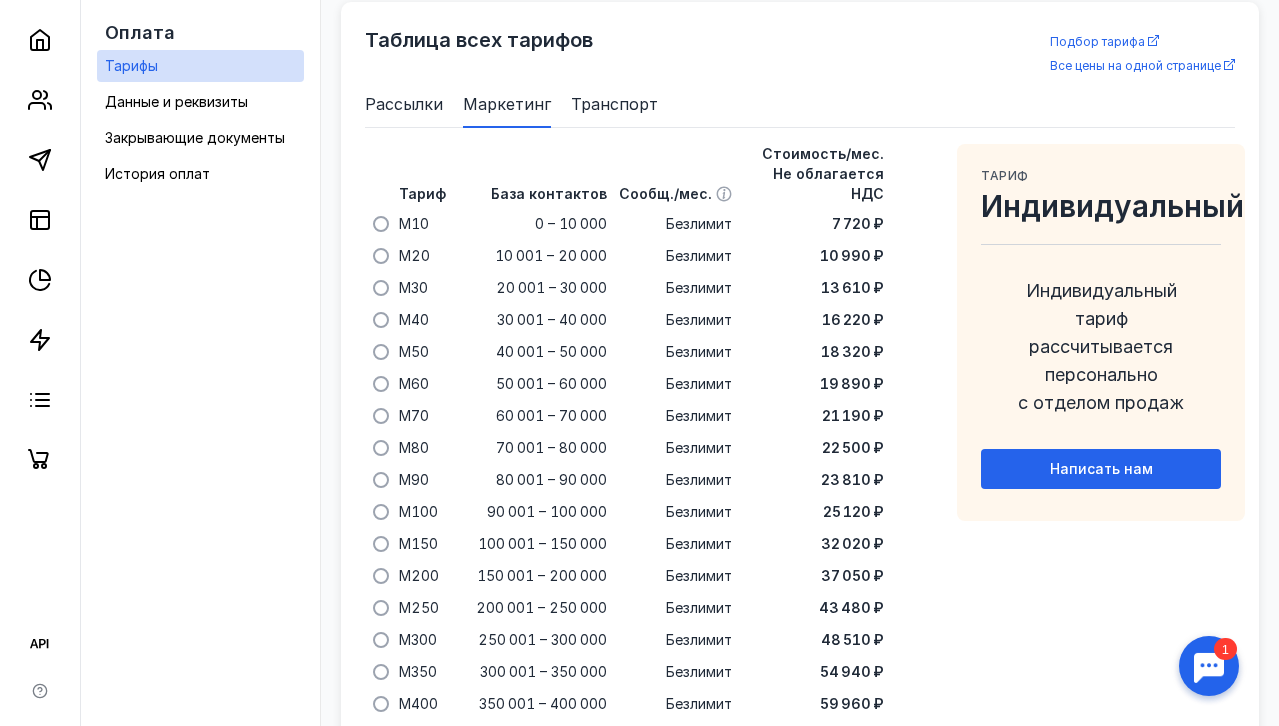 scroll, scrollTop: 1289, scrollLeft: 0, axis: vertical 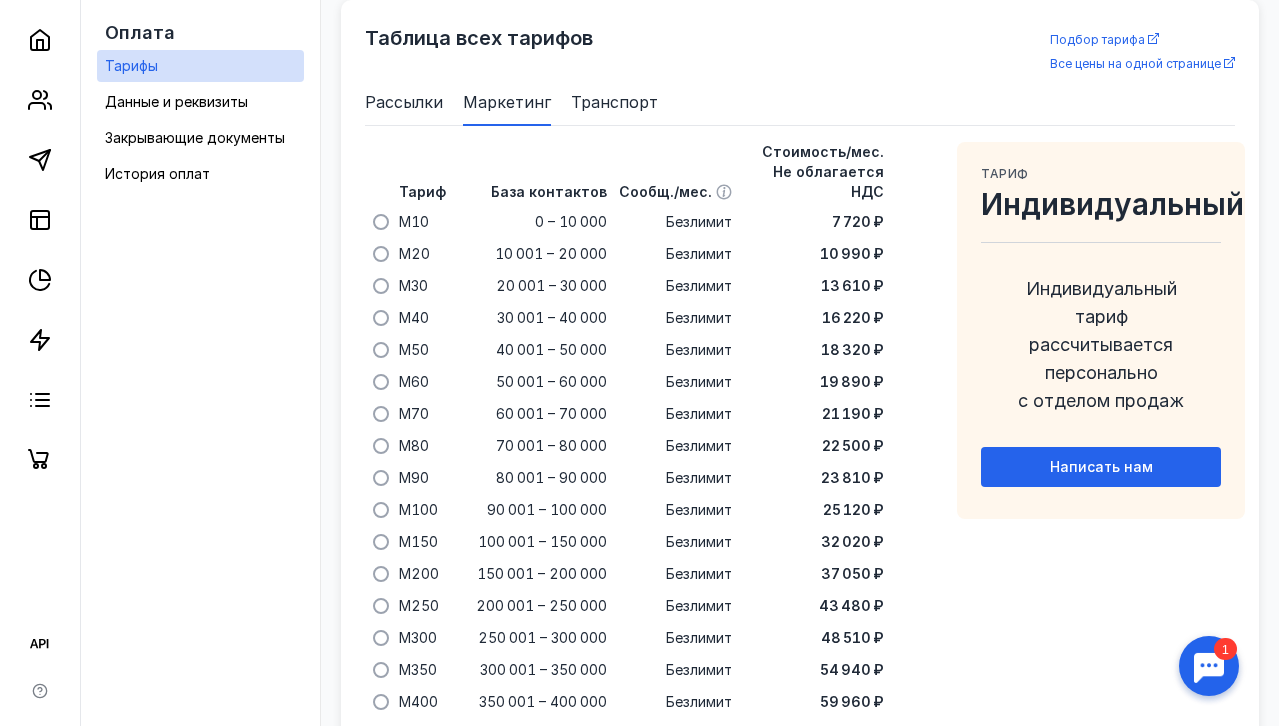 click on "Рассылки" at bounding box center (404, 102) 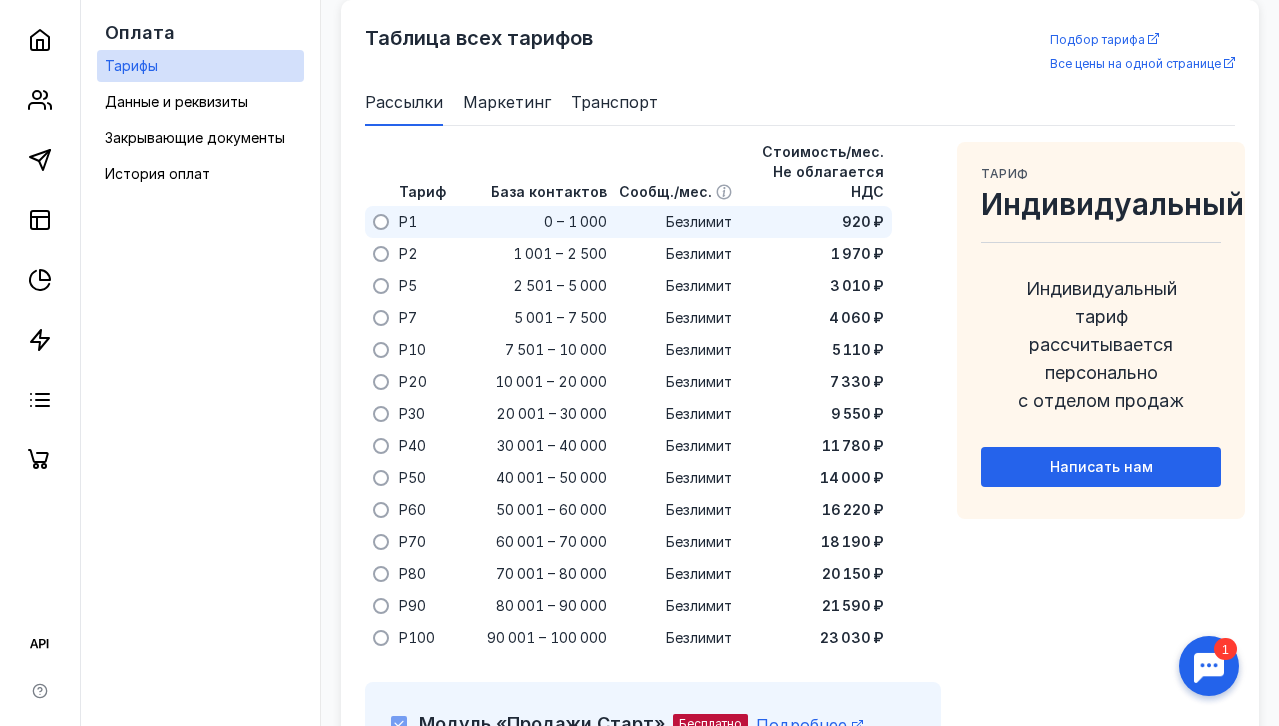 click at bounding box center [381, 222] 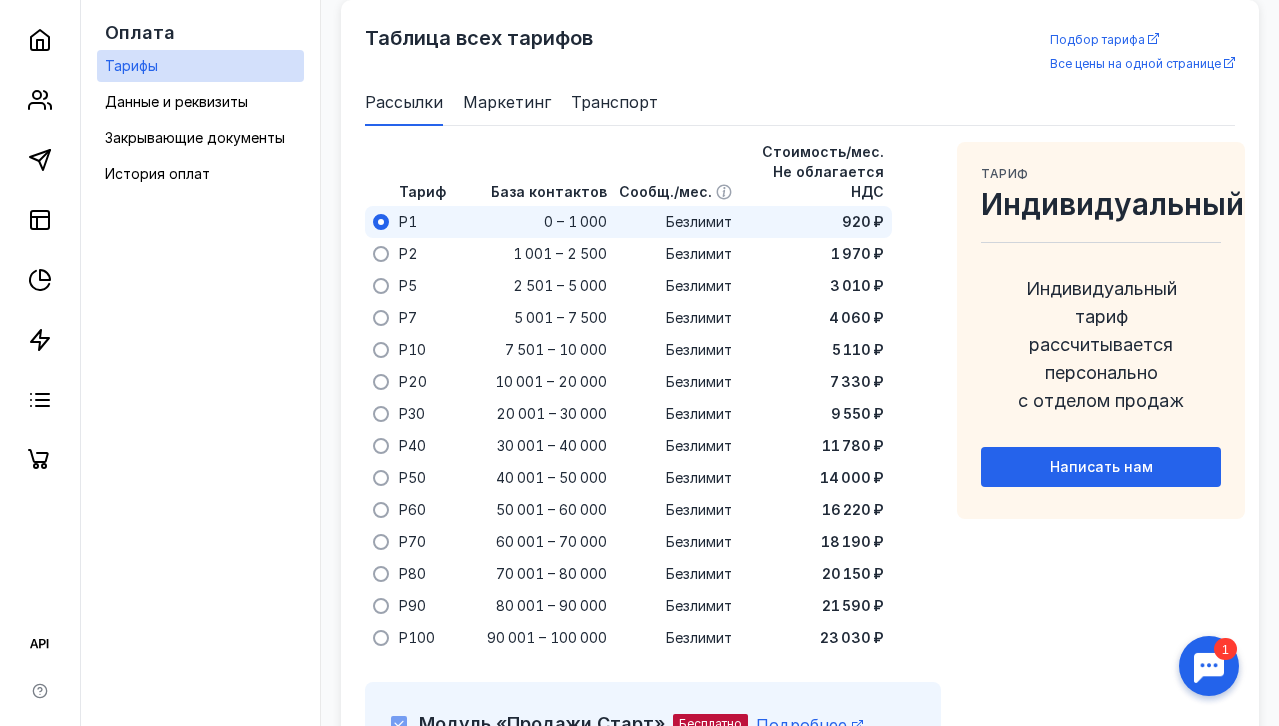 click at bounding box center (0, 0) 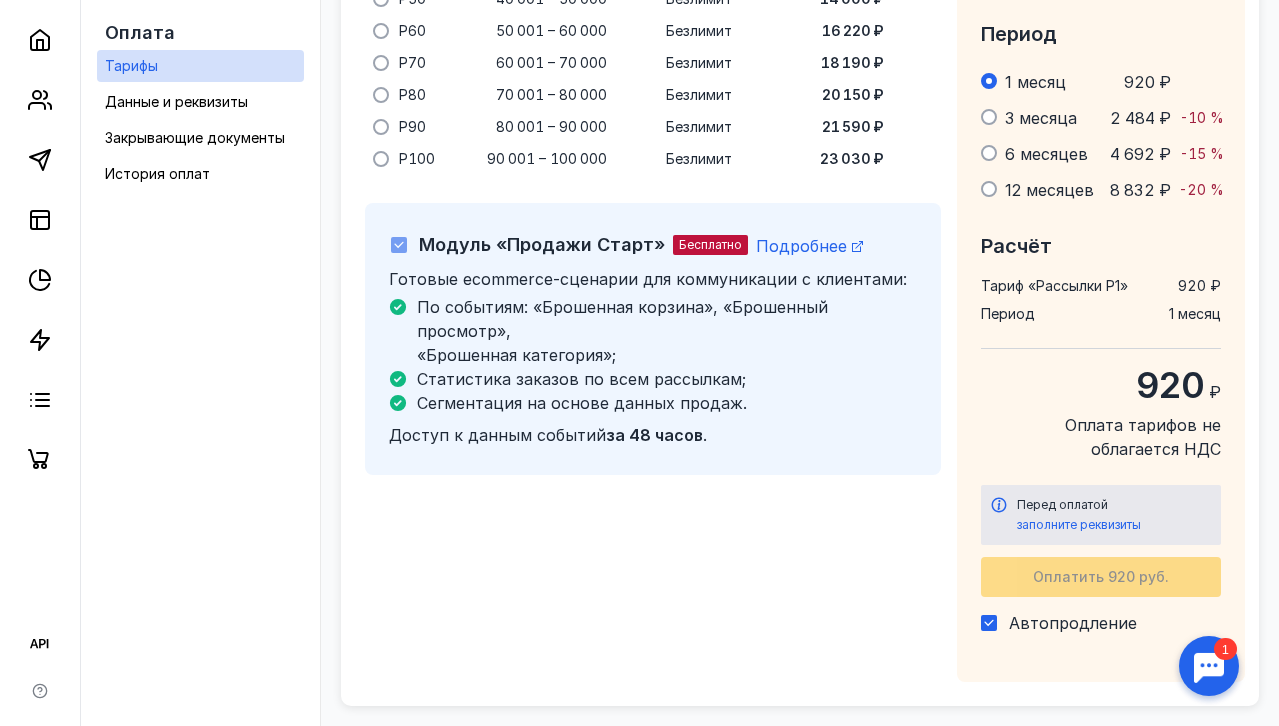 scroll, scrollTop: 1842, scrollLeft: 0, axis: vertical 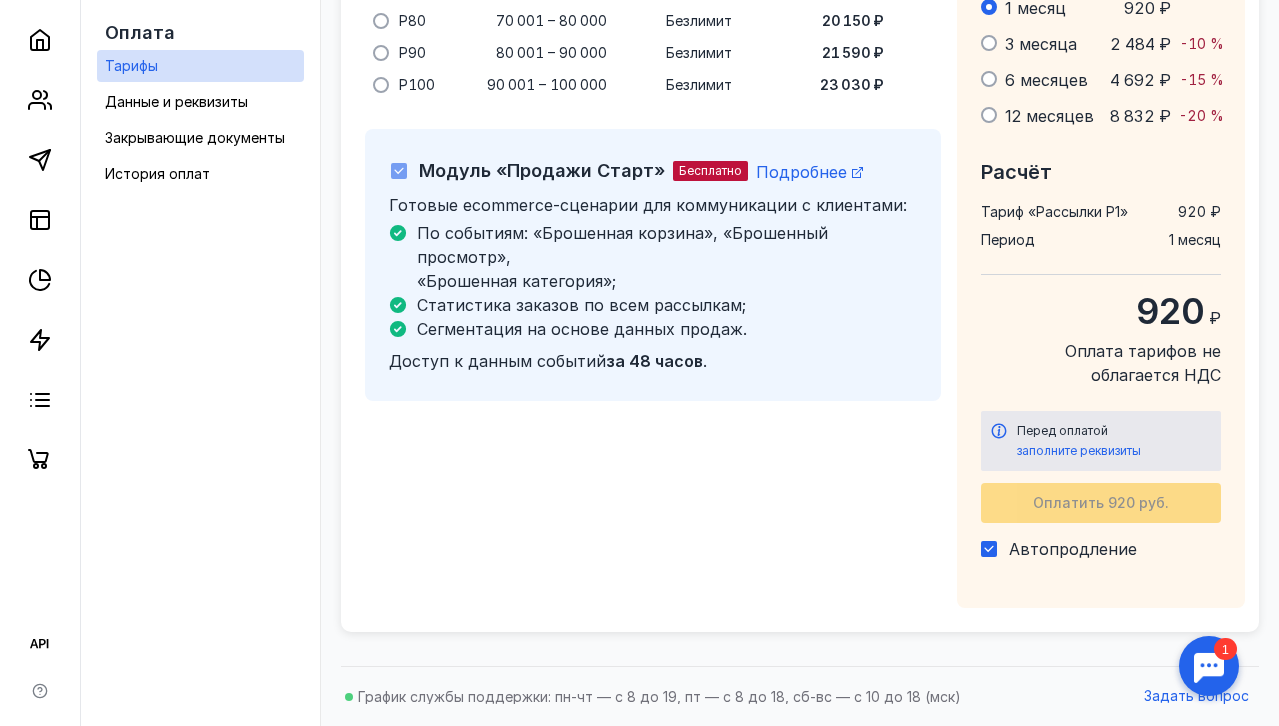 click on "Оплатить 920 руб." at bounding box center [1101, 503] 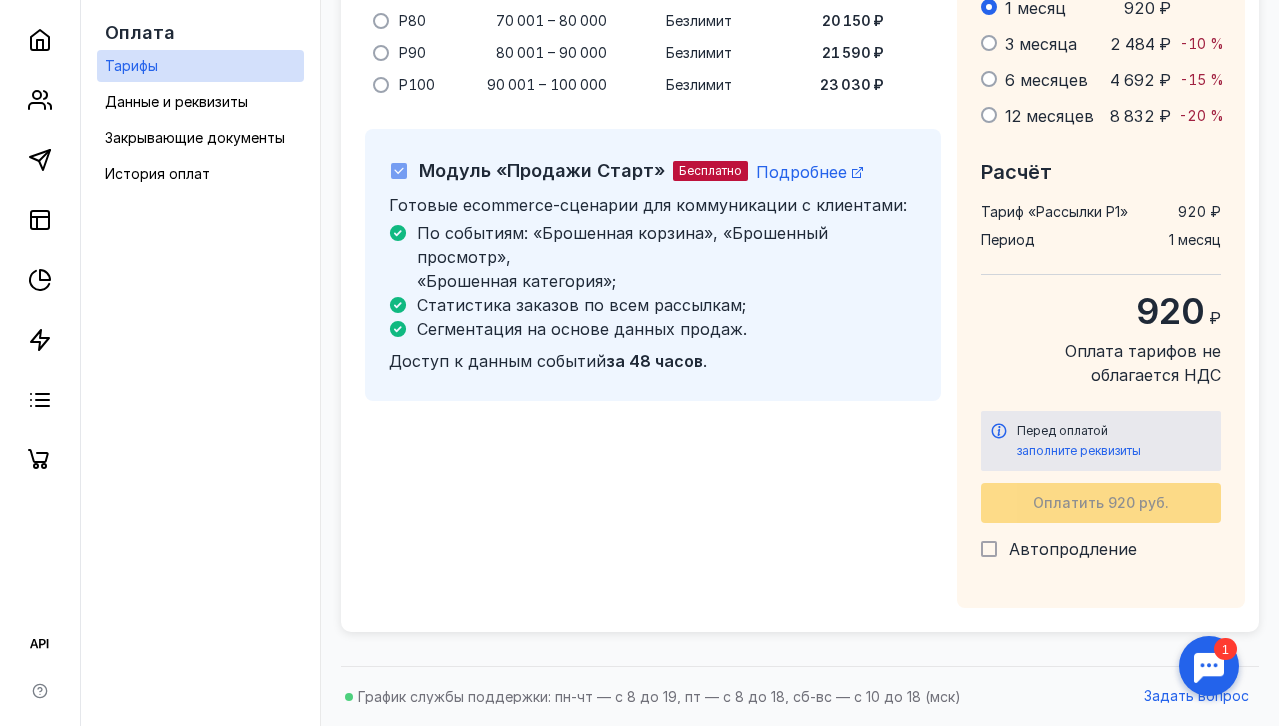 checkbox on "false" 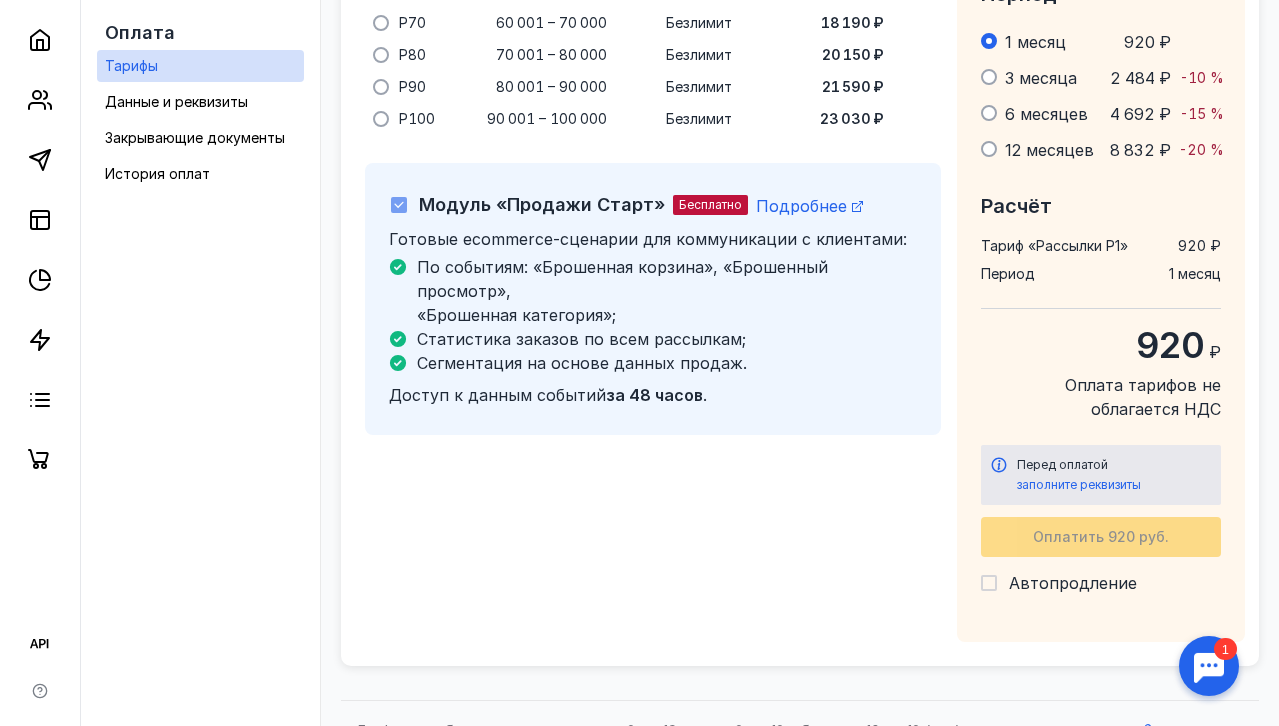 scroll, scrollTop: 1810, scrollLeft: 0, axis: vertical 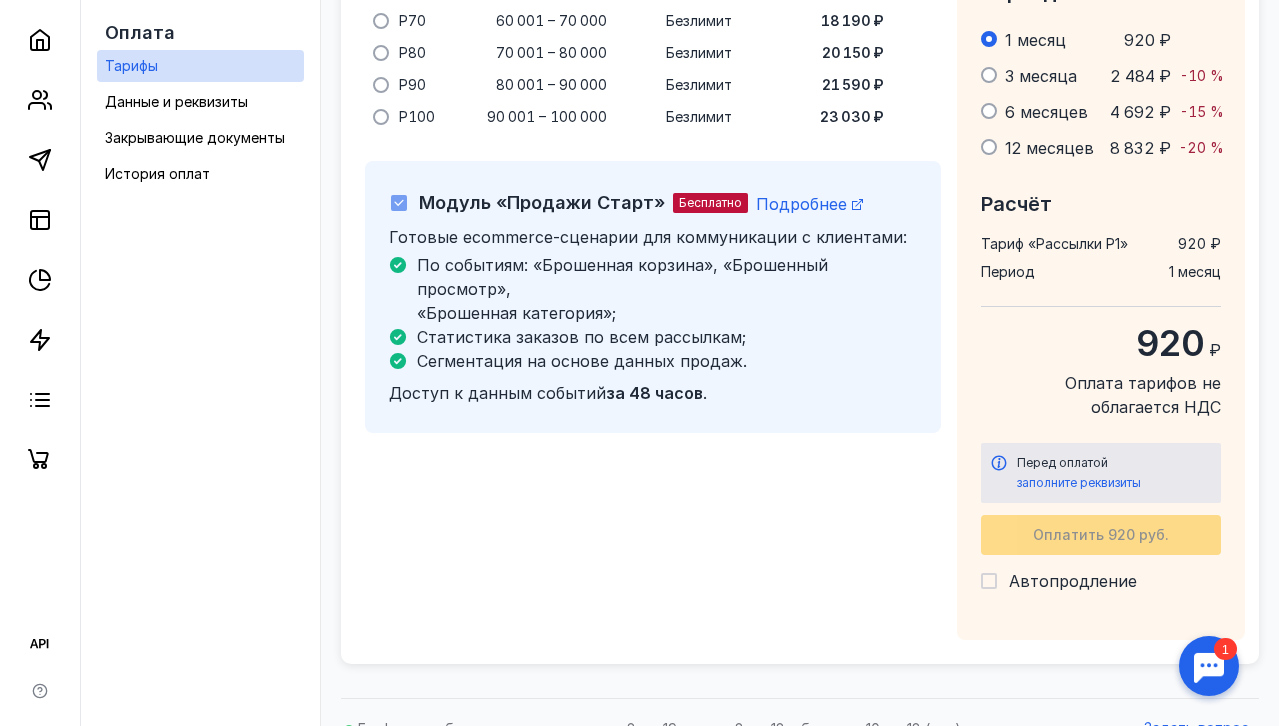 click on "Оплатить 920 руб." at bounding box center (1101, 535) 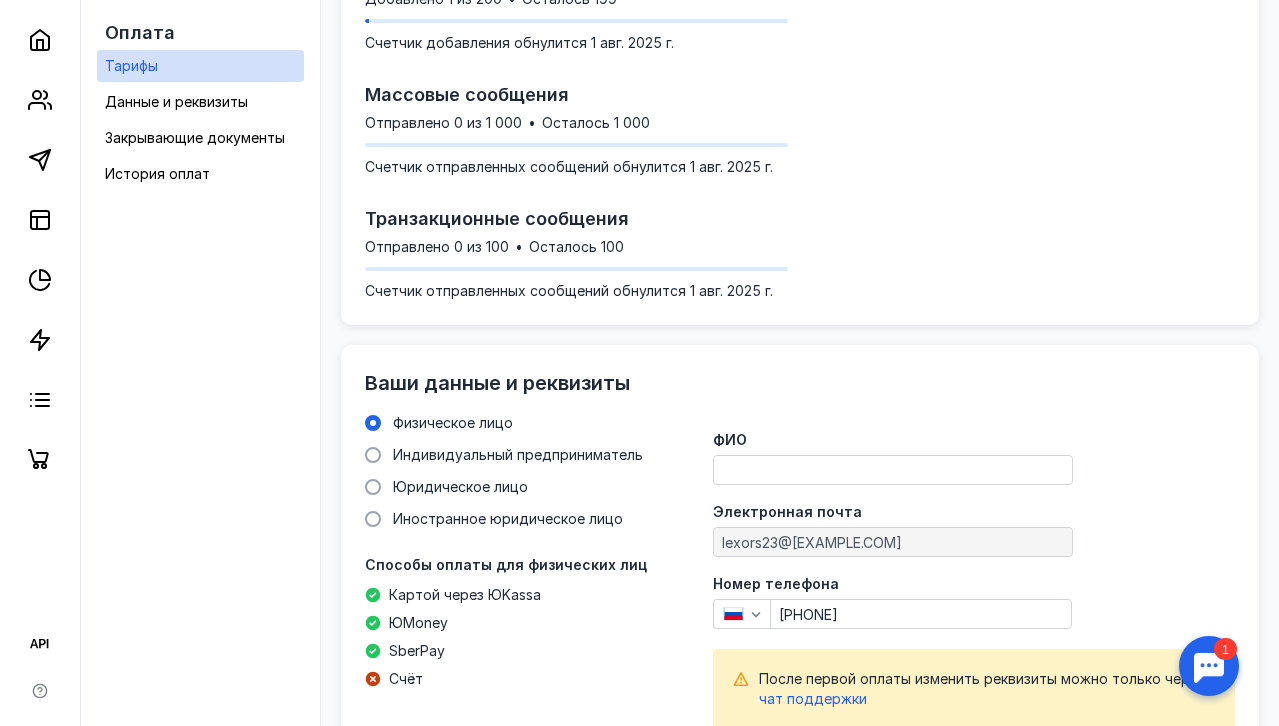scroll, scrollTop: 0, scrollLeft: 0, axis: both 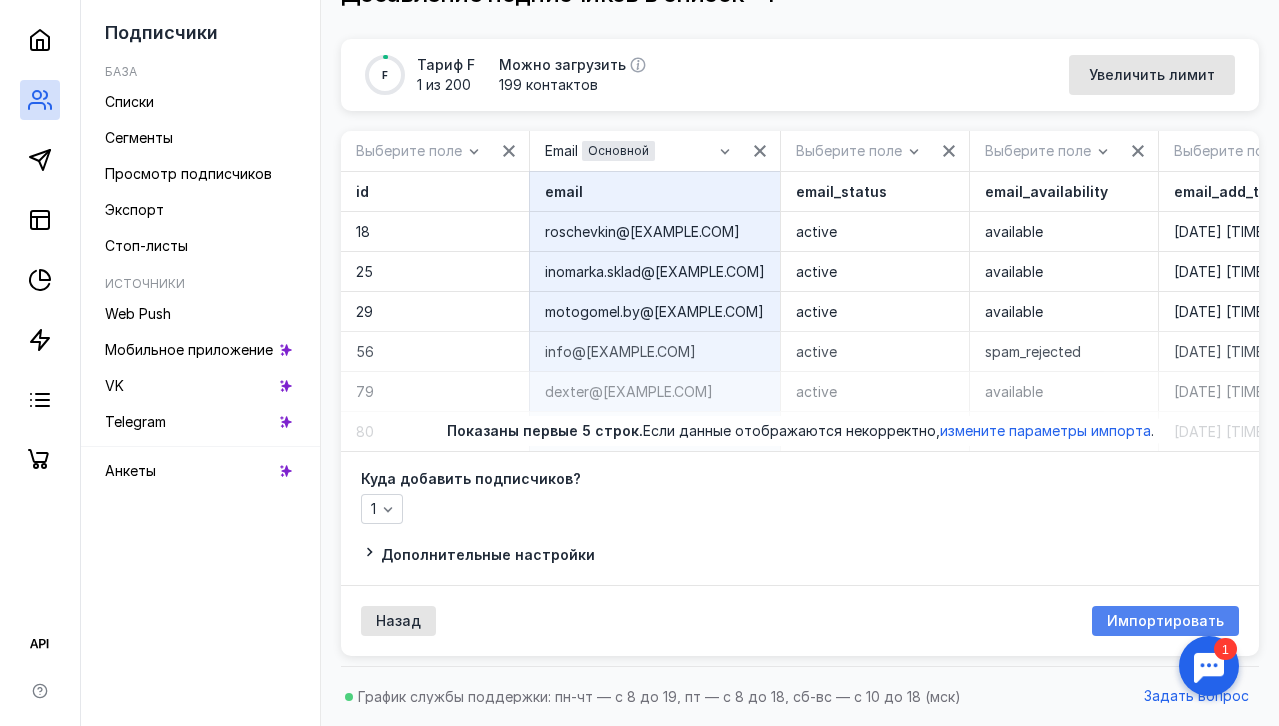 click on "Импортировать" at bounding box center (1165, 621) 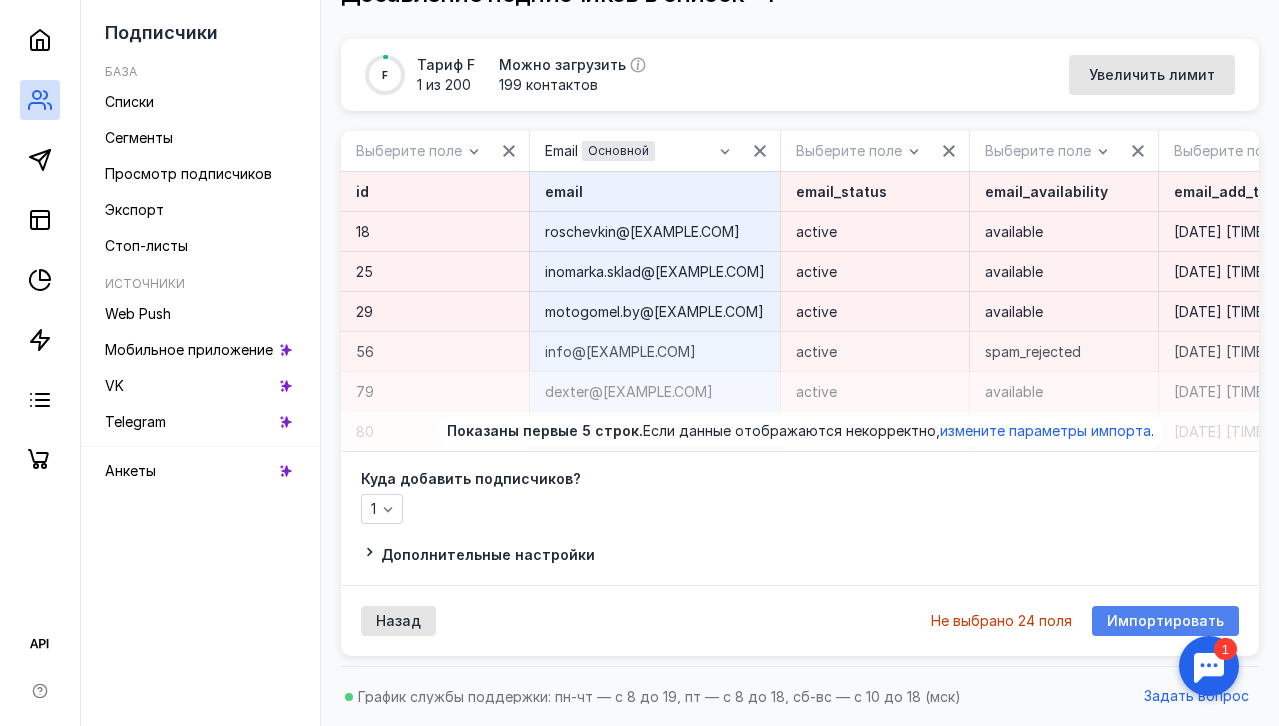 click on "Импортировать" at bounding box center (1165, 621) 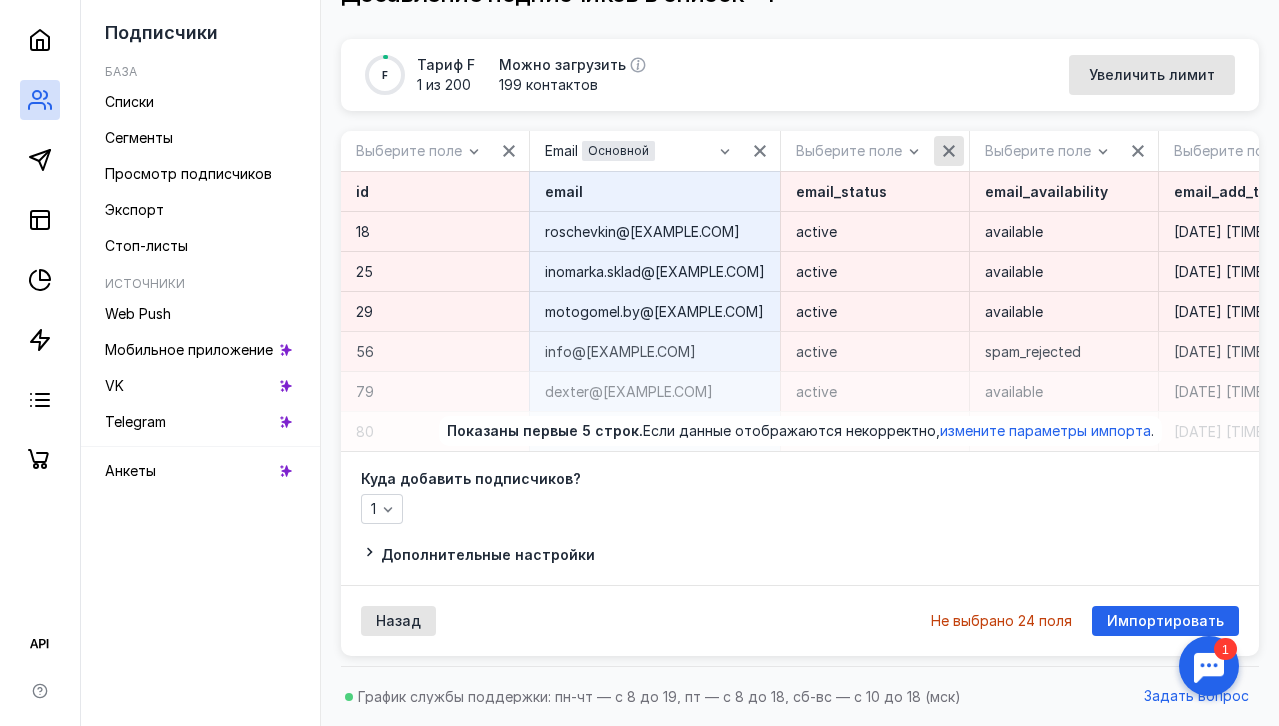 click 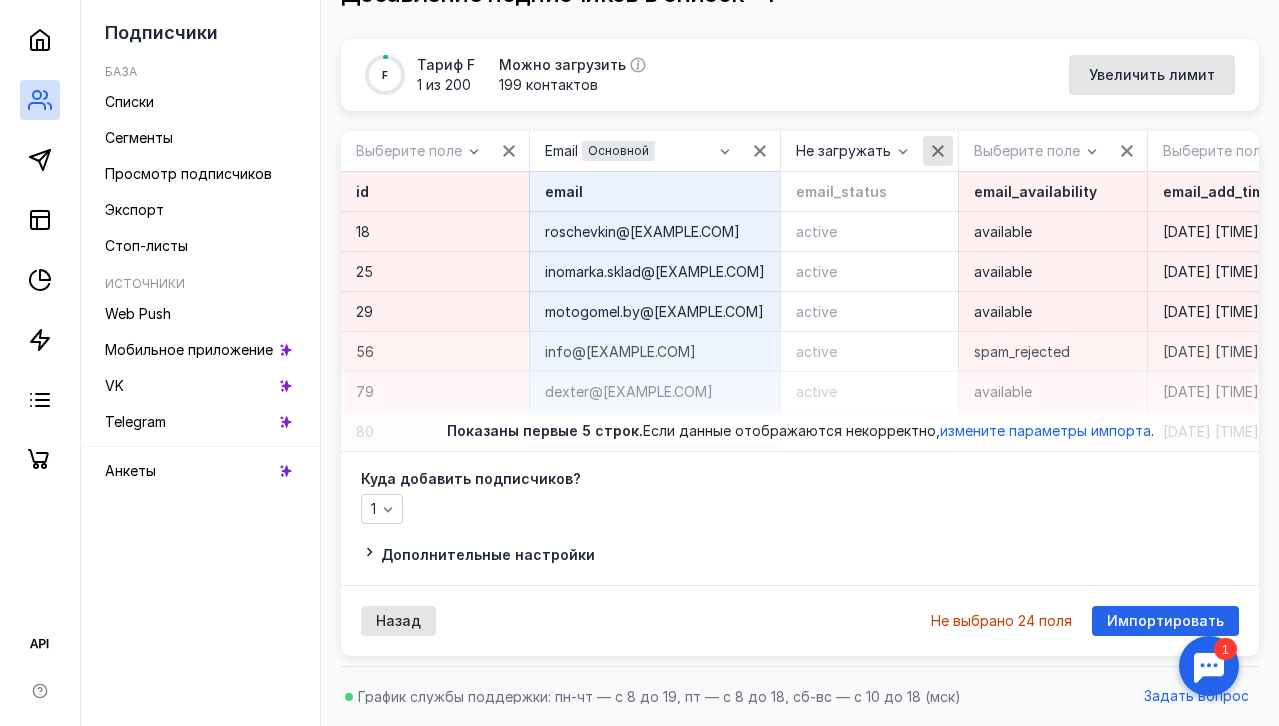 click 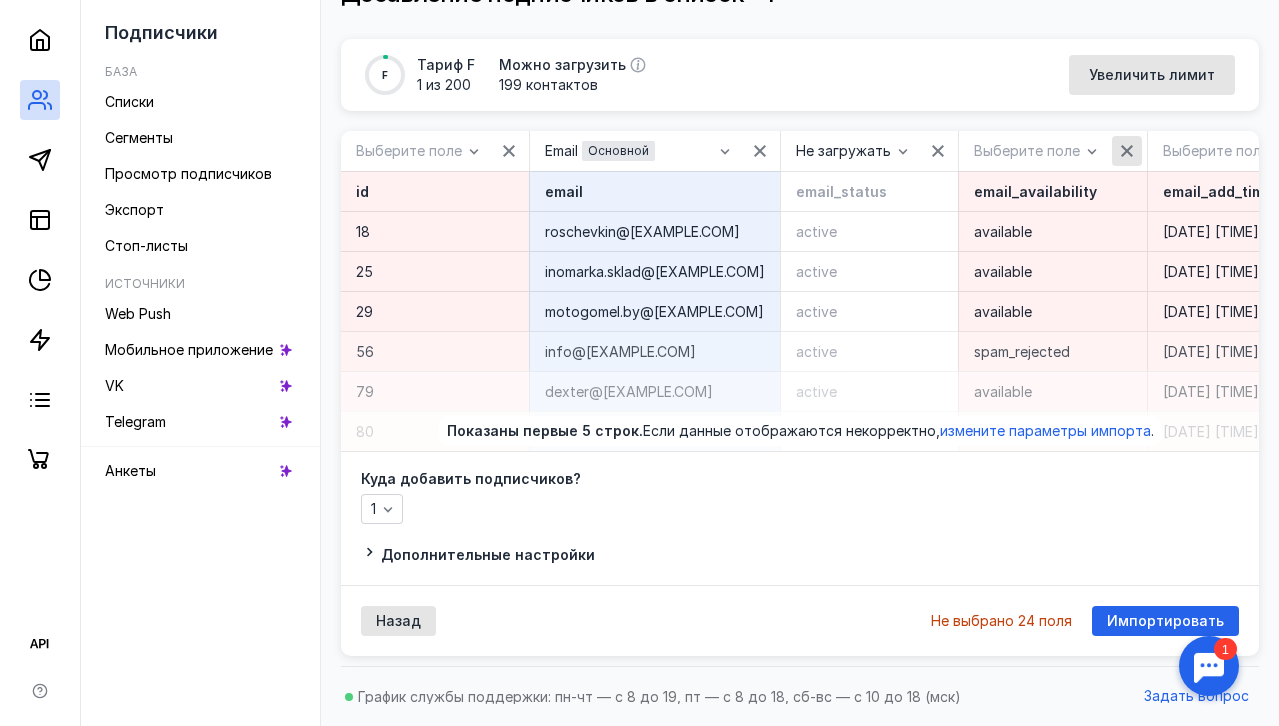 click 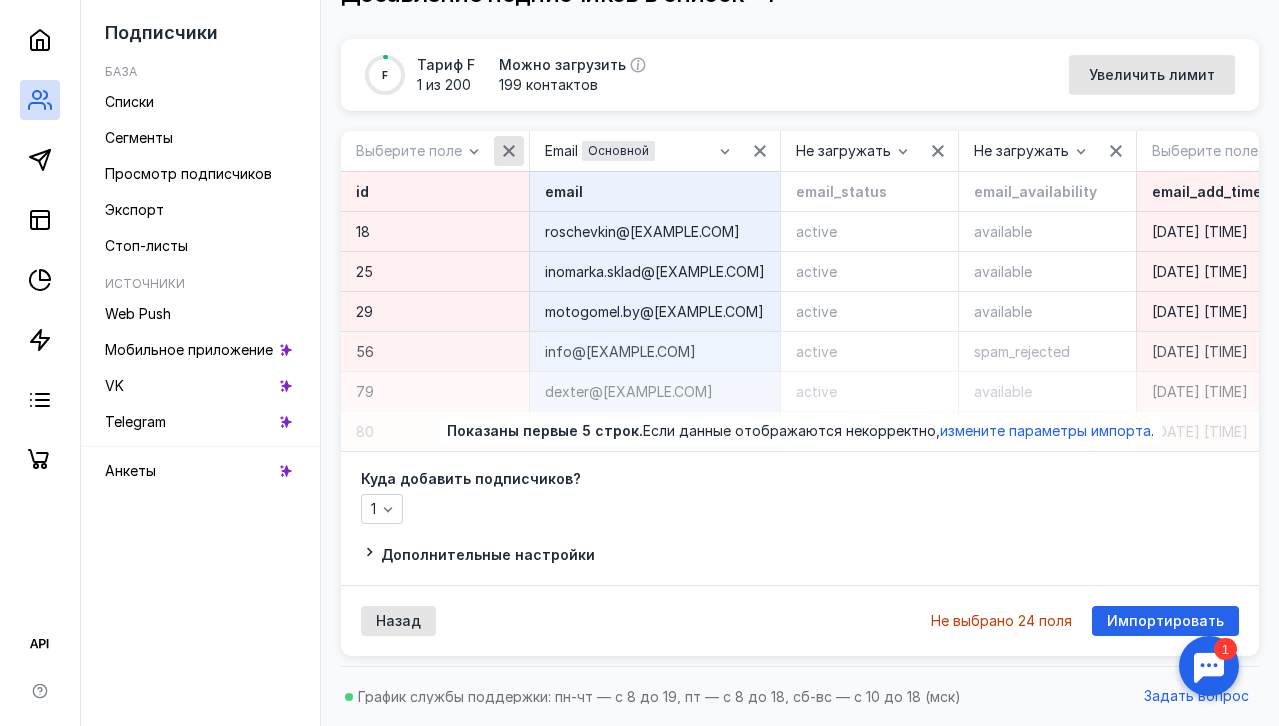 click at bounding box center [509, 151] 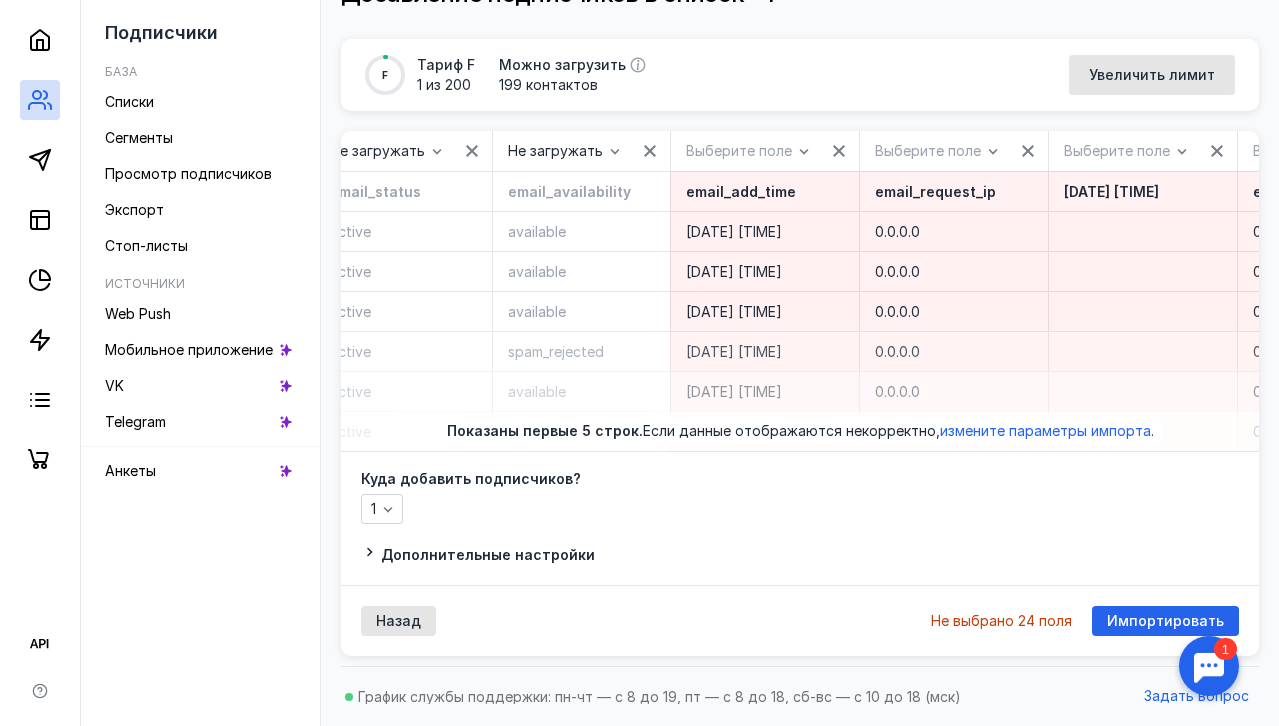 scroll, scrollTop: 0, scrollLeft: 463, axis: horizontal 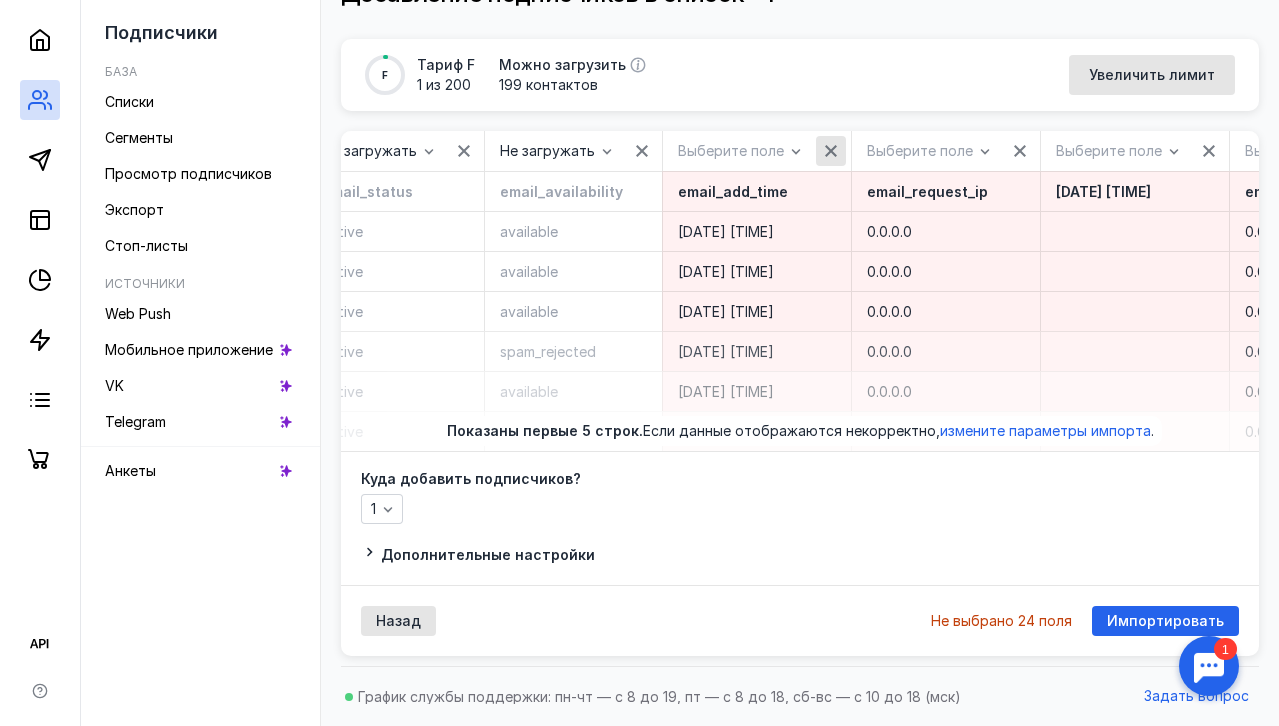 click 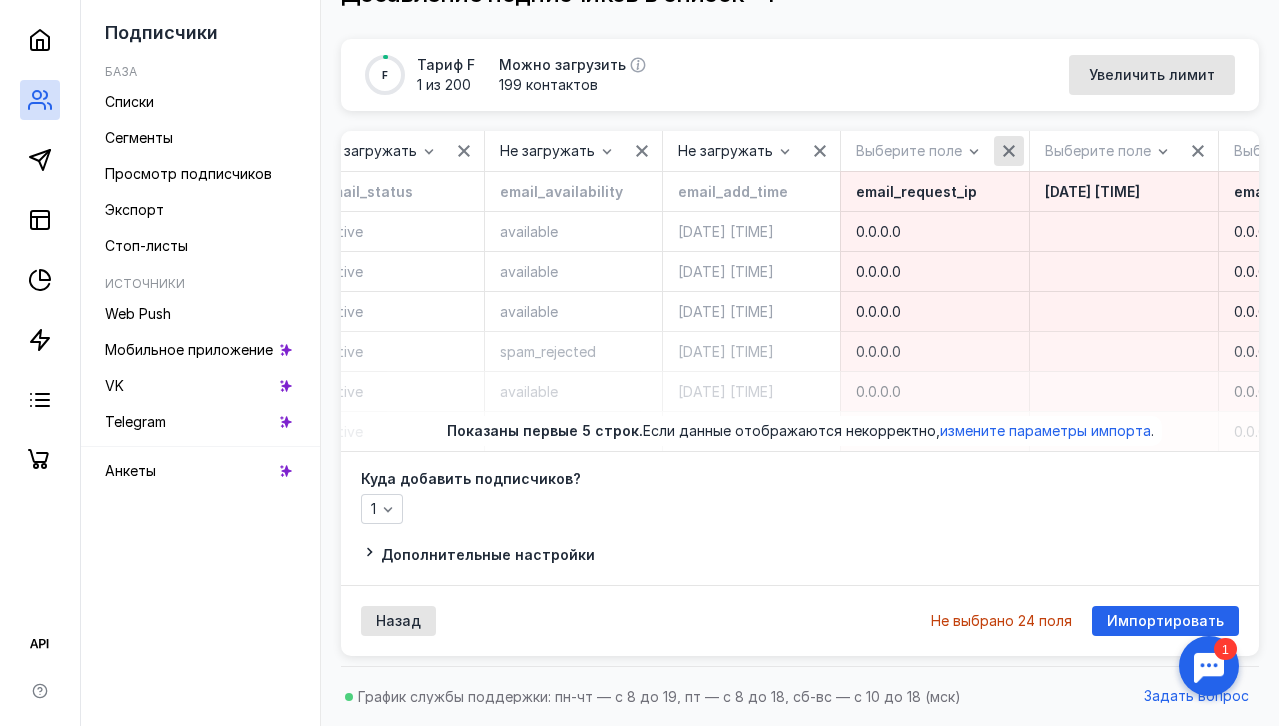 click 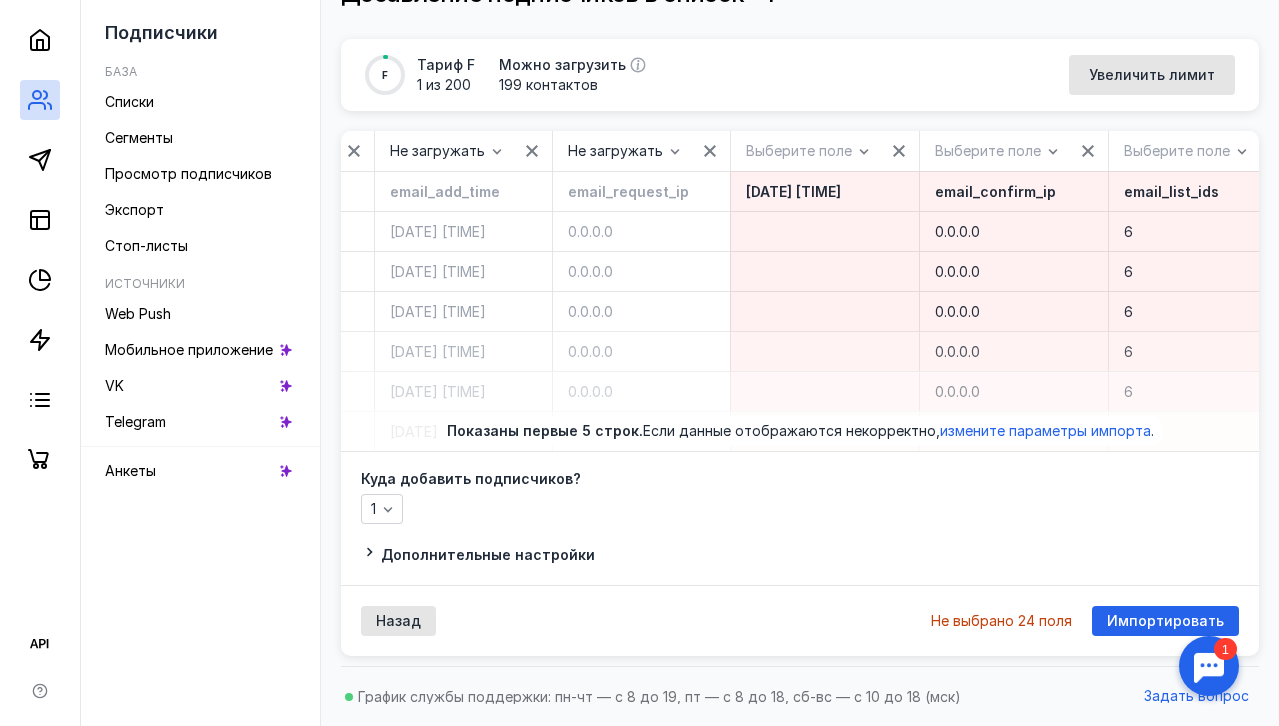scroll, scrollTop: 0, scrollLeft: 755, axis: horizontal 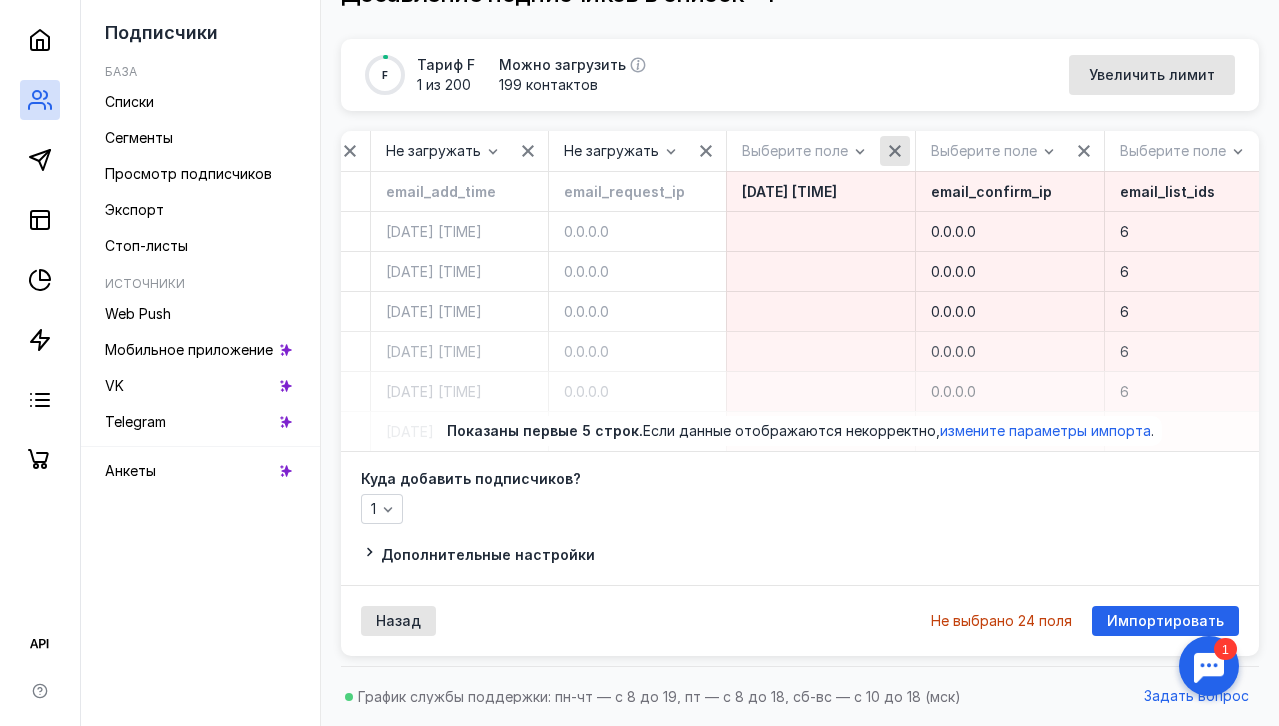 click 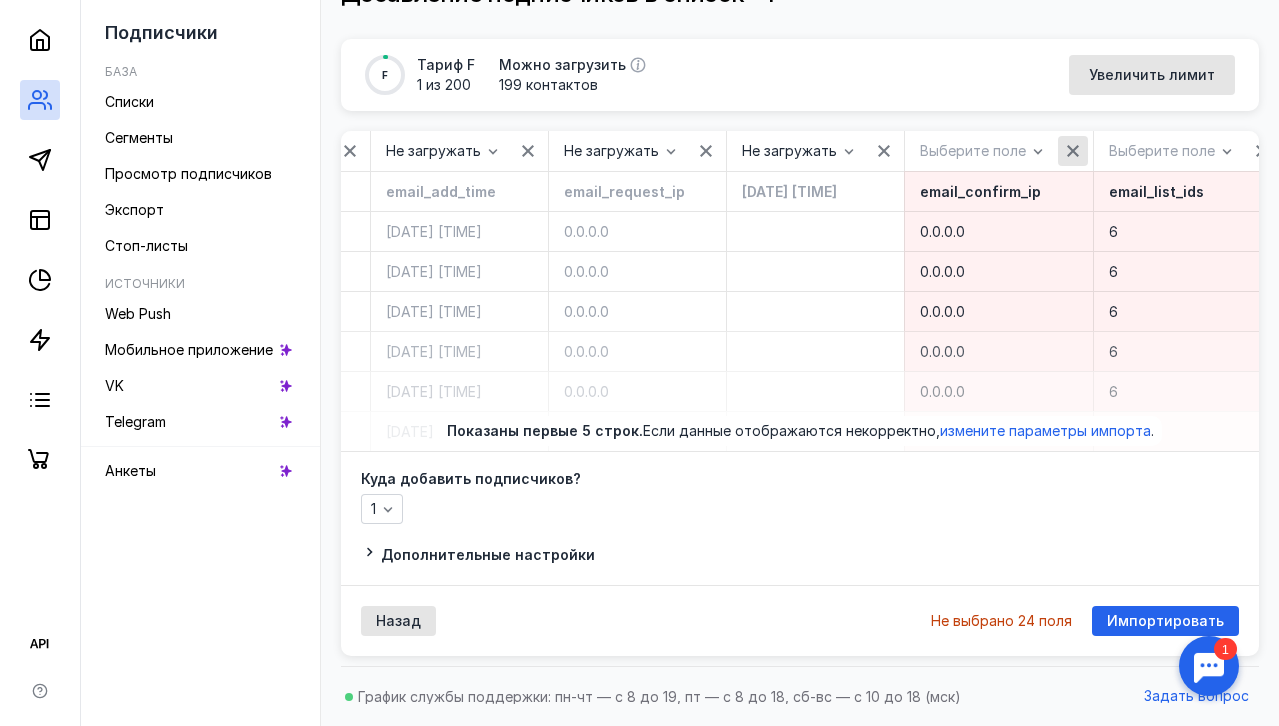 click 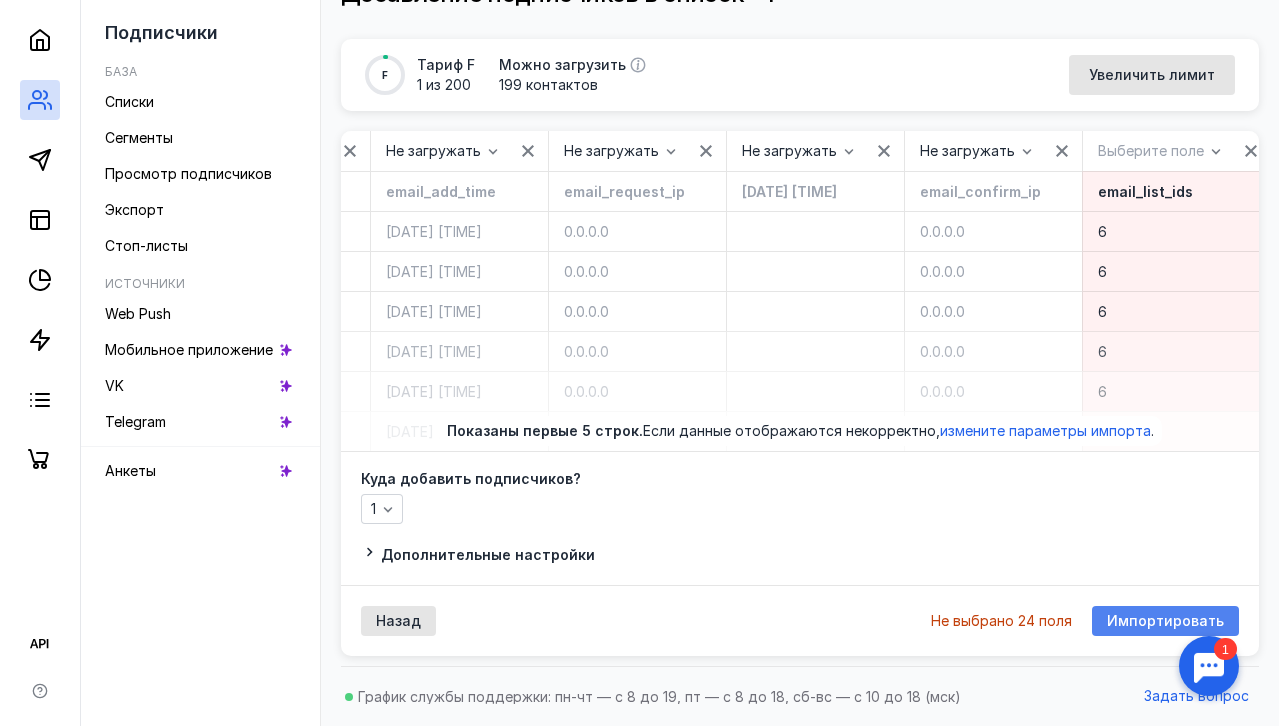 click on "Импортировать" at bounding box center [1165, 621] 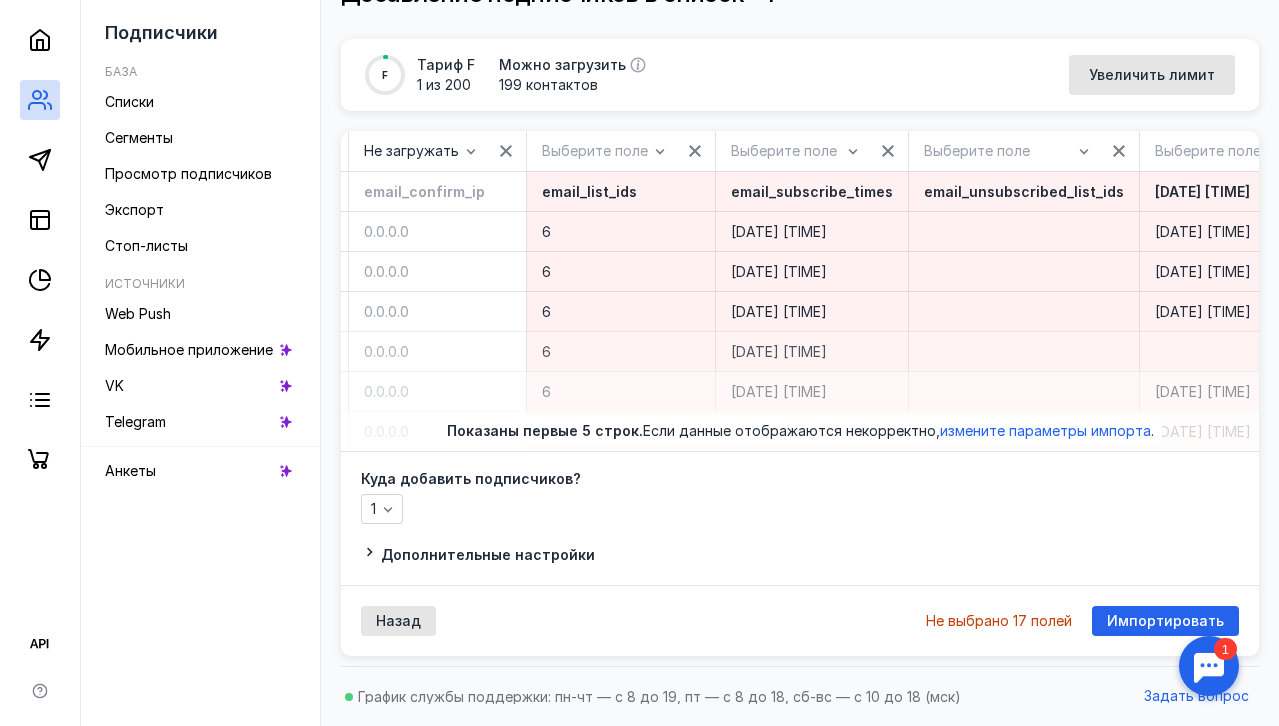 scroll, scrollTop: 0, scrollLeft: 1315, axis: horizontal 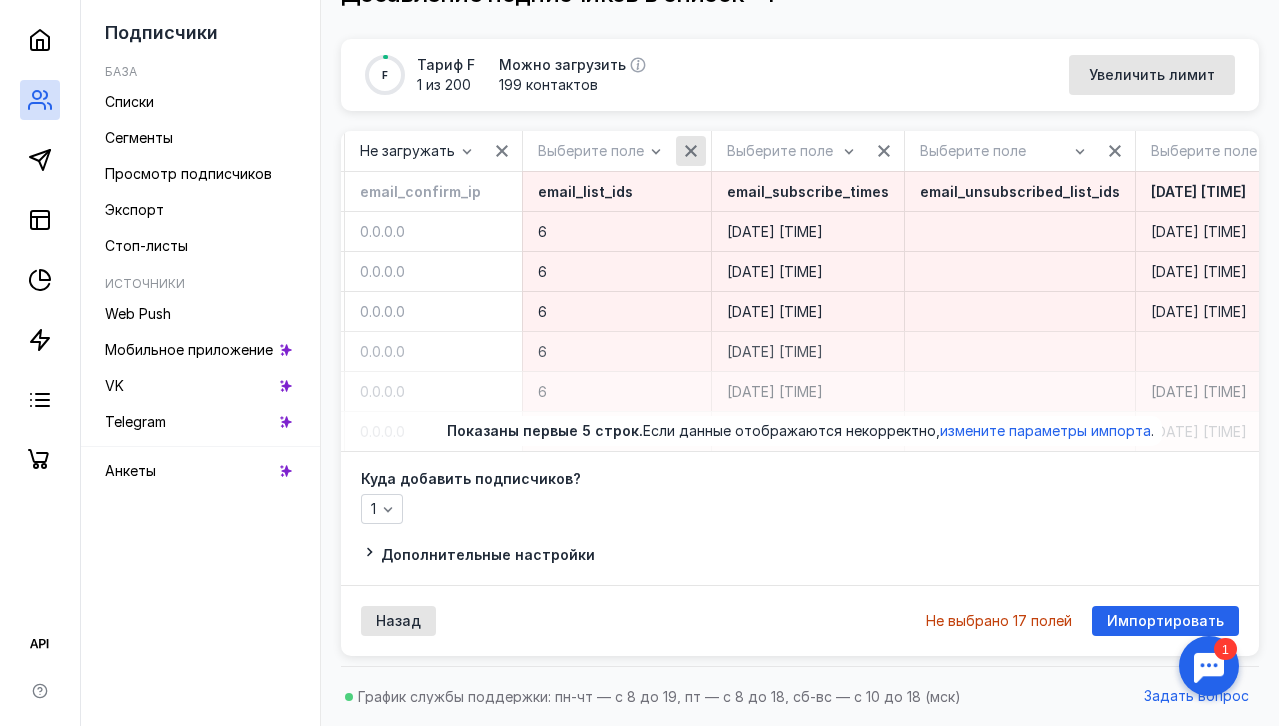 click 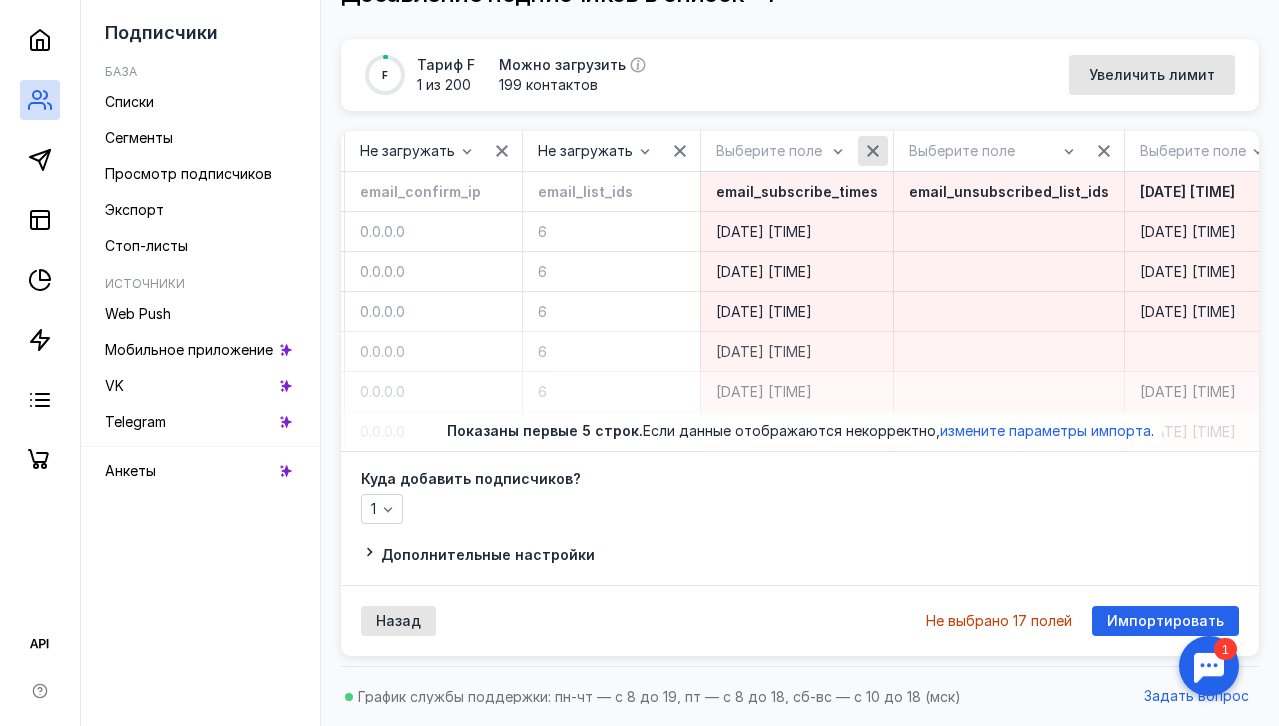 click 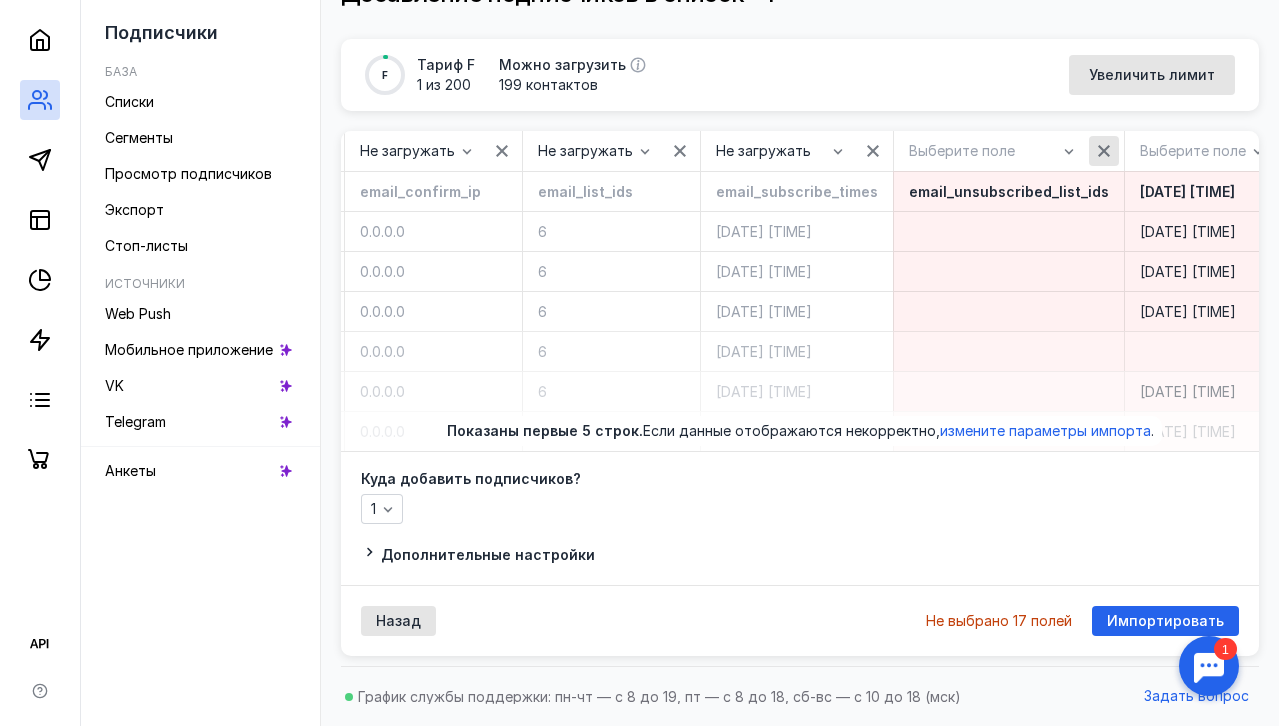 click 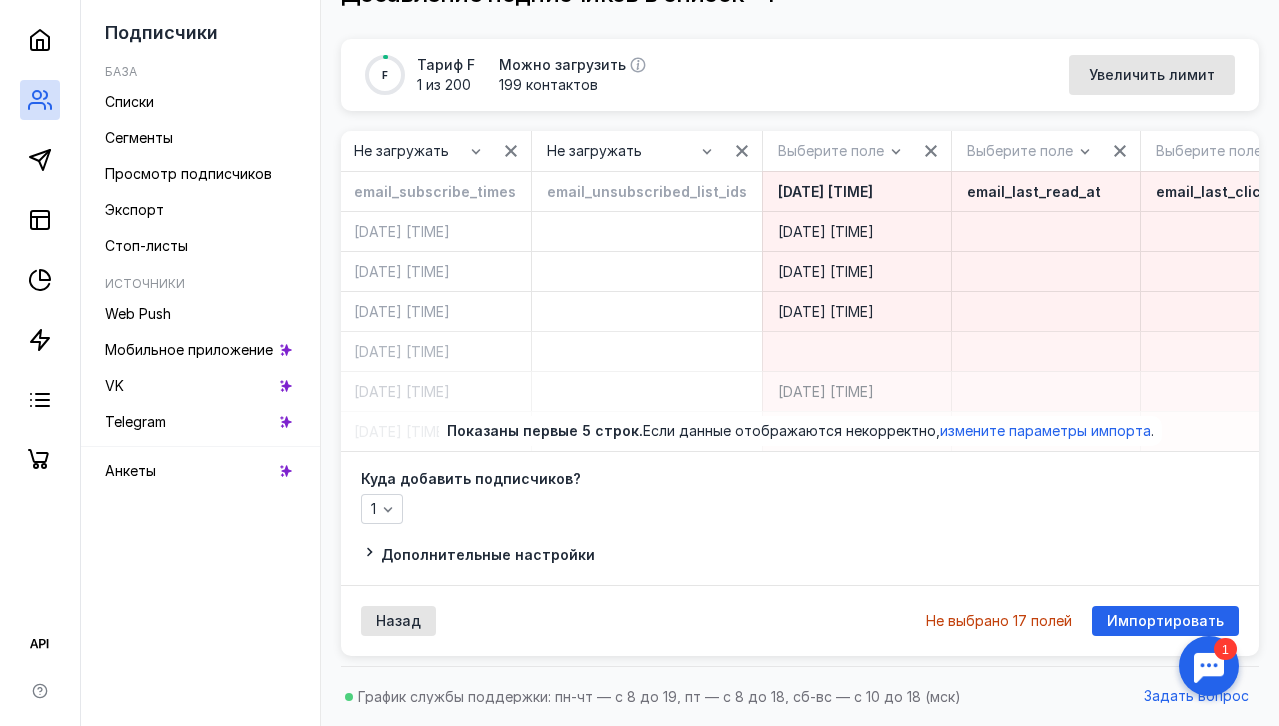 scroll, scrollTop: 0, scrollLeft: 1678, axis: horizontal 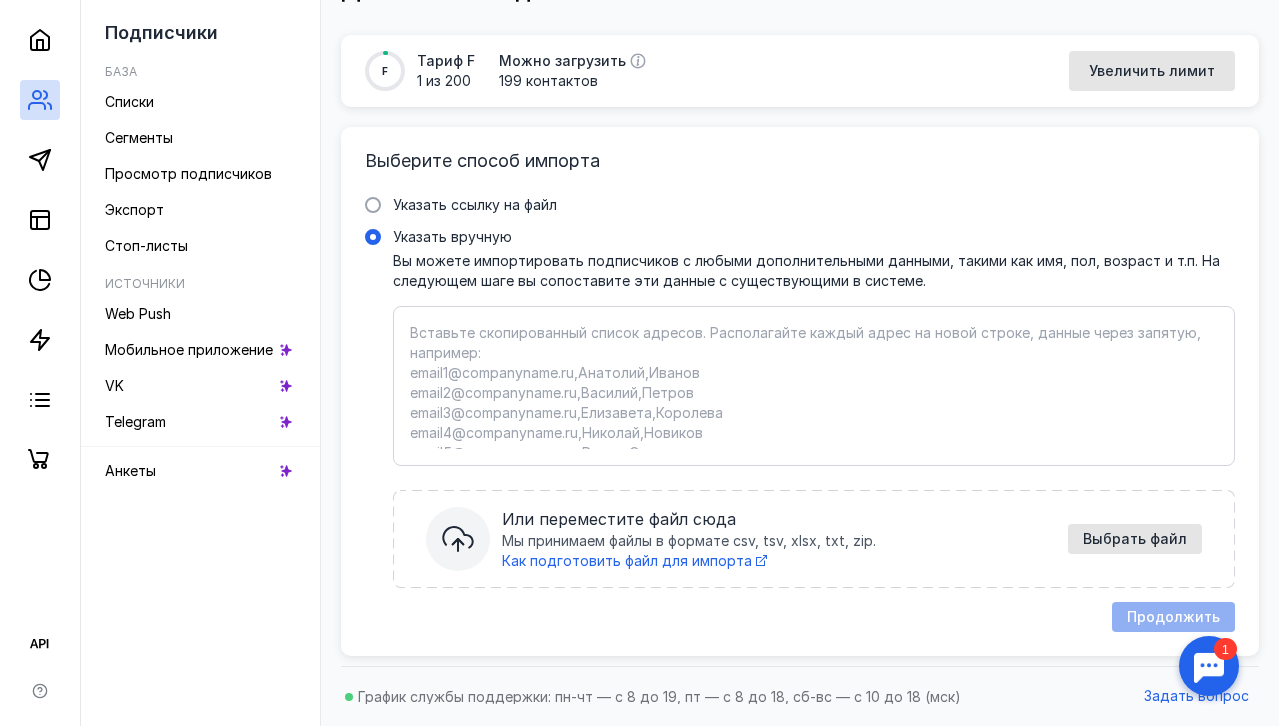 click on "Указать вручную Вы можете импортировать подписчиков с любыми дополнительными данными, такими как имя, пол, возраст и т.п. На следующем шаге вы сопоставите эти данные с существующими в системе. Вставьте скопированный список адресов. Располагайте каждый адрес на новой строке, данные через запятую, например: email1@companyname.ru,[FIRST],[LAST]
email2@companyname.ru,[FIRST],[LAST]
email3@companyname.ru,[FIRST],[LAST]
email4@companyname.ru,[FIRST],[LAST]
email5@companyname.ru,[FIRST],[LAST] Или переместите файл сюда Мы принимаем файлы в формате csv, tsv, xlsx, txt, zip. Как подготовить файл для импорта" at bounding box center [814, 386] 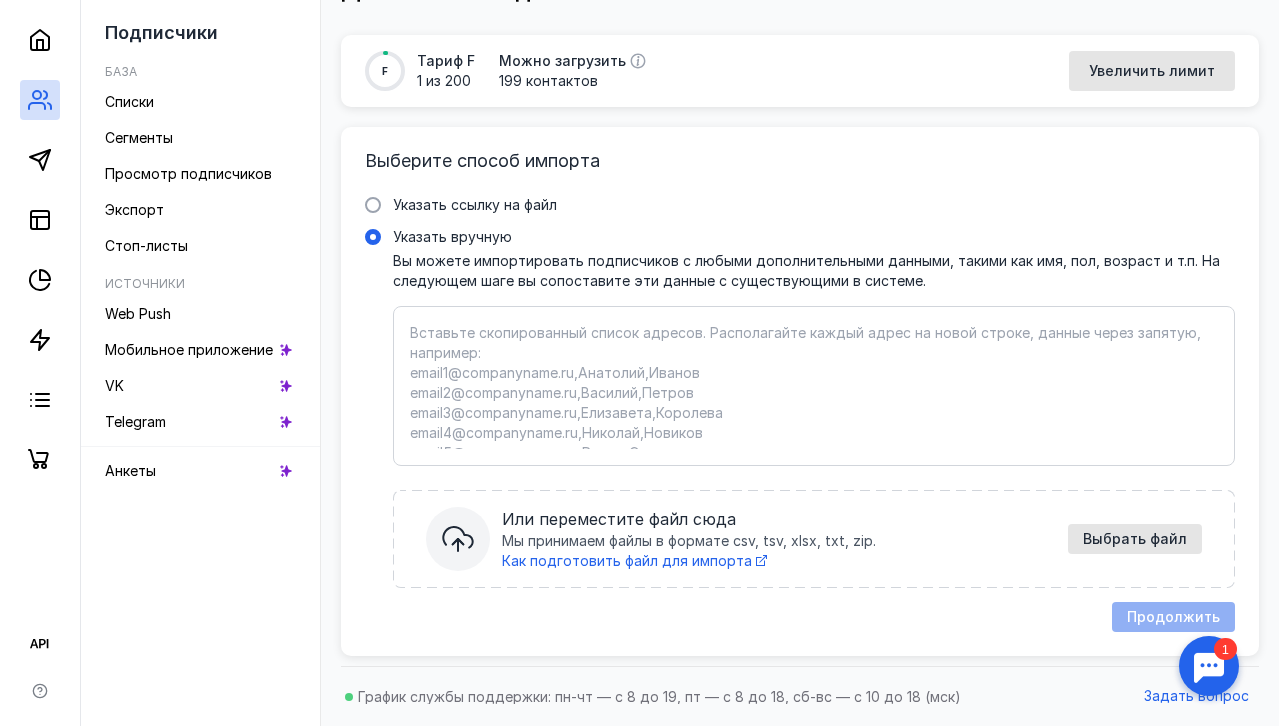 paste on "email
roschevkin@[EXAMPLE.COM]
inomarka.sklad@[EXAMPLE.COM]
motogomel.by@[EXAMPLE.COM]
info@[EXAMPLE.COM]
dexter@[EXAMPLE.COM]
vokserm29@[EXAMPLE.COM]
nice_enduro@[EXAMPLE.COM]
moto-tour@[EXAMPLE.COM]
vekon.auto@[EXAMPLE.COM]
rodjerz88z@[EXAMPLE.COM]
motodrive82@[EXAMPLE.COM]
fedorenko.artyom2014@[EXAMPLE.COM]
andrey.golubev.75@[EXAMPLE.COM]
motoani.ru@[EXAMPLE.COM]
nikolay.spirin@[EXAMPLE.COM]
aleksandr.dulka@[EXAMPLE.COM]
a_bardin74@[EXAMPLE.COM]
mirmoto@[EXAMPLE.COM]
info@[EXAMPLE.COM]
sergeidmitriev35@[EXAMPLE.COM]
sev-motostyle@[EXAMPLE.COM]
tiumen@[EXAMPLE.COM]
lodtech@[EXAMPLE.COM]
belozerovav94@[EXAMPLE.COM]
v.a.k_05@[EXAMPLE.COM]
mysa.kurtaev@[EXAMPLE.COM]
dnkmoto@[EXAMPLE.COM]
leshko.a@[EXAMPLE.COM]
b630ck@[EXAMPLE.COM]
privet@[EXAMPLE.COM]
fish3@[EXAMPLE.COM]
motakshop@[EXAMPLE.COM]
info@[EXAMPLE.COM]
fms-donetsk@[EXAMPLE.COM]
info@[EXAMPLE.COM]
autofanpenza@[EXAMPLE.COM]
melmotoblok@[EXAMPLE.COM]
jet-t@[EXAMPLE.COM]
gts4@[EXAMPLE.COM]
avtosamson@[EXAMPLE.COM]
formula_72@[EXAMPLE.COM]
mosto@[EXAMPLE.COM]
aristov58@[EXAMPLE.COM]
bikecentertlt@[EXAMPLE.COM]
shop@[EXAMPLE.COM]
mihailkiritov@[EXAMPLE.COM]
vladimir127@[EXAMPLE.COM]
scootermarket@[EXAMPLE.COM]
moto_velo@[EXAMPLE.COM]
titov_business@[EXAMPLE.COM]
eaf00063@[EXAMPLE.COM]..." 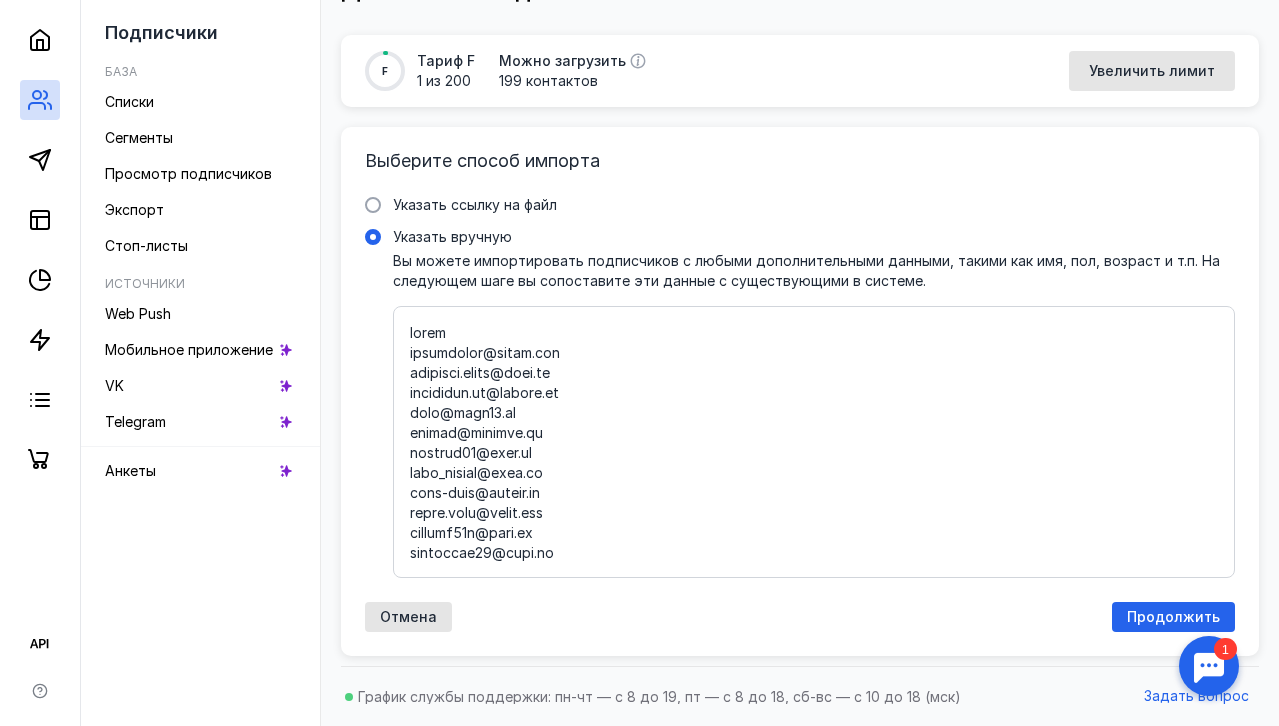 scroll, scrollTop: 23941, scrollLeft: 0, axis: vertical 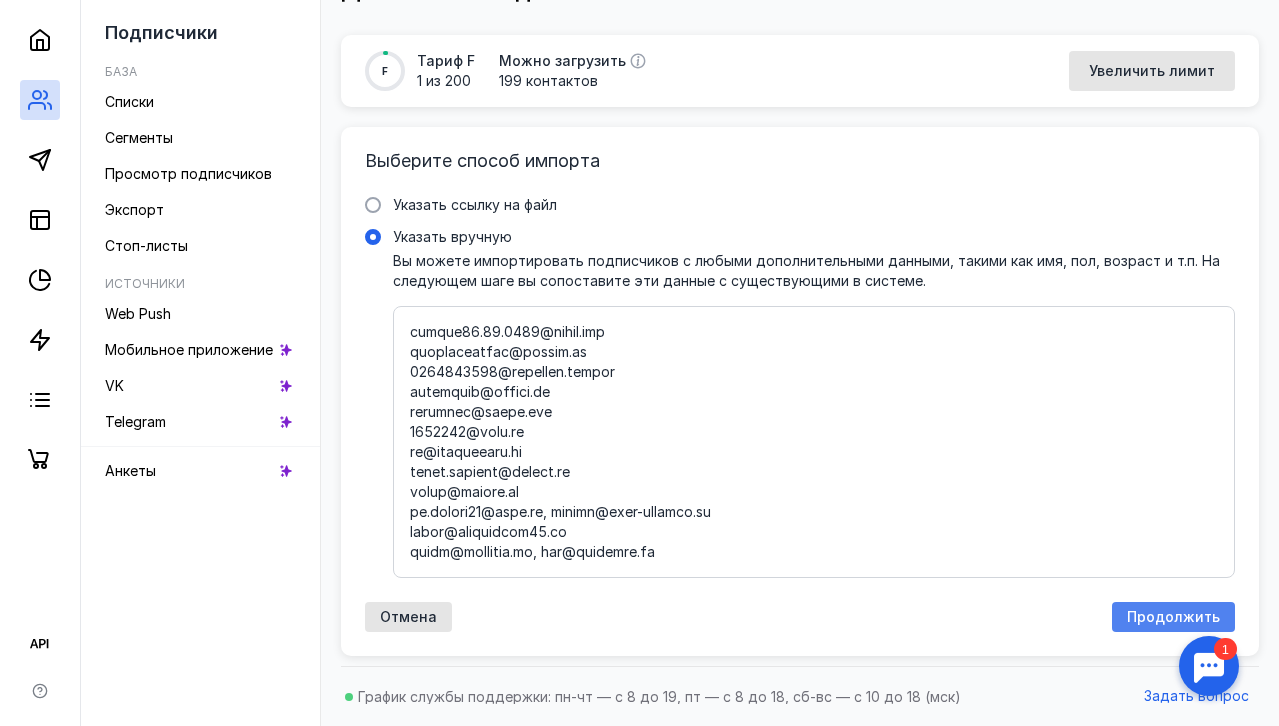 type on "email
roschevkin@[EXAMPLE.COM]
inomarka.sklad@[EXAMPLE.COM]
motogomel.by@[EXAMPLE.COM]
info@[EXAMPLE.COM]
dexter@[EXAMPLE.COM]
vokserm29@[EXAMPLE.COM]
nice_enduro@[EXAMPLE.COM]
moto-tour@[EXAMPLE.COM]
vekon.auto@[EXAMPLE.COM]
rodjerz88z@[EXAMPLE.COM]
motodrive82@[EXAMPLE.COM]
fedorenko.artyom2014@[EXAMPLE.COM]
andrey.golubev.75@[EXAMPLE.COM]
motoani.ru@[EXAMPLE.COM]
nikolay.spirin@[EXAMPLE.COM]
aleksandr.dulka@[EXAMPLE.COM]
a_bardin74@[EXAMPLE.COM]
mirmoto@[EXAMPLE.COM]
info@[EXAMPLE.COM]
sergeidmitriev35@[EXAMPLE.COM]
sev-motostyle@[EXAMPLE.COM]
tiumen@[EXAMPLE.COM]
lodtech@[EXAMPLE.COM]
belozerovav94@[EXAMPLE.COM]
v.a.k_05@[EXAMPLE.COM]
mysa.kurtaev@[EXAMPLE.COM]
dnkmoto@[EXAMPLE.COM]
leshko.a@[EXAMPLE.COM]
b630ck@[EXAMPLE.COM]
privet@[EXAMPLE.COM]
fish3@[EXAMPLE.COM]
motakshop@[EXAMPLE.COM]
info@[EXAMPLE.COM]
fms-donetsk@[EXAMPLE.COM]
info@[EXAMPLE.COM]
autofanpenza@[EXAMPLE.COM]
melmotoblok@[EXAMPLE.COM]
jet-t@[EXAMPLE.COM]
gts4@[EXAMPLE.COM]
avtosamson@[EXAMPLE.COM]
formula_72@[EXAMPLE.COM]
mosto@[EXAMPLE.COM]
aristov58@[EXAMPLE.COM]
bikecentertlt@[EXAMPLE.COM]
shop@[EXAMPLE.COM]
mihailkiritov@[EXAMPLE.COM]
vladimir127@[EXAMPLE.COM]
scootermarket@[EXAMPLE.COM]
moto_velo@[EXAMPLE.COM]
titov_business@[EXAMPLE.COM]
eaf00063@[EXAMPLE.COM]..." 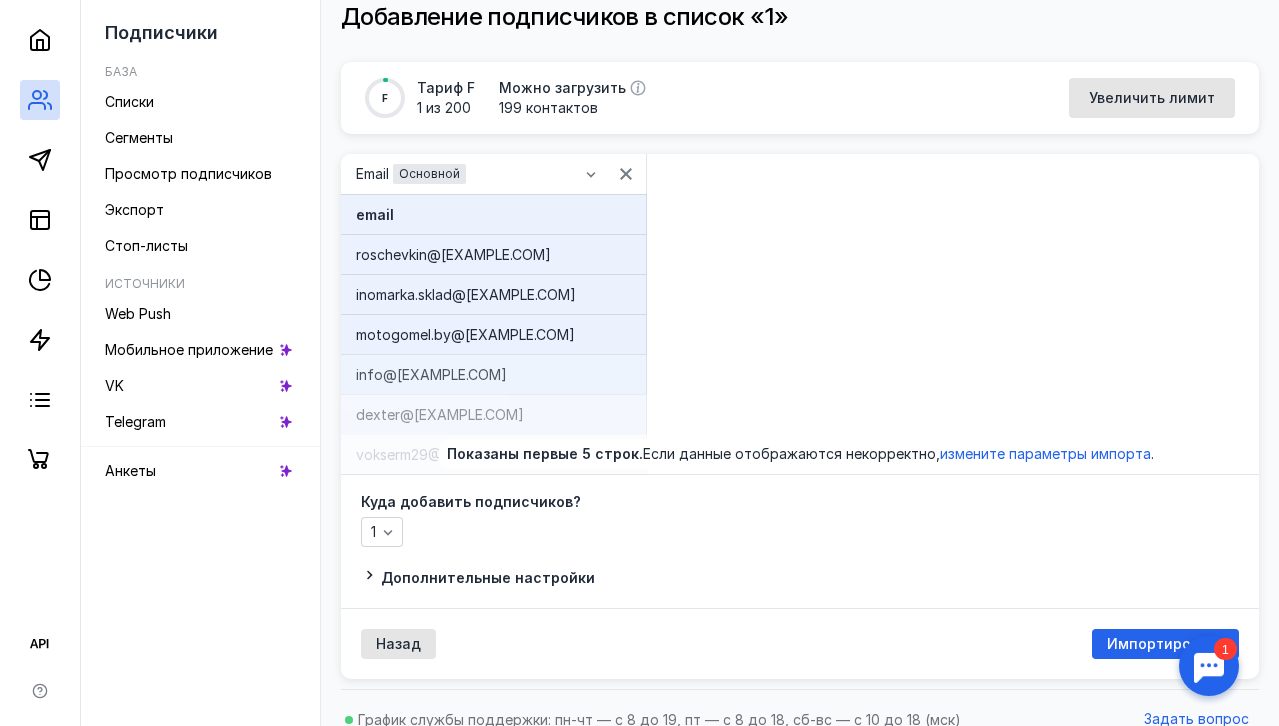 scroll, scrollTop: 121, scrollLeft: 0, axis: vertical 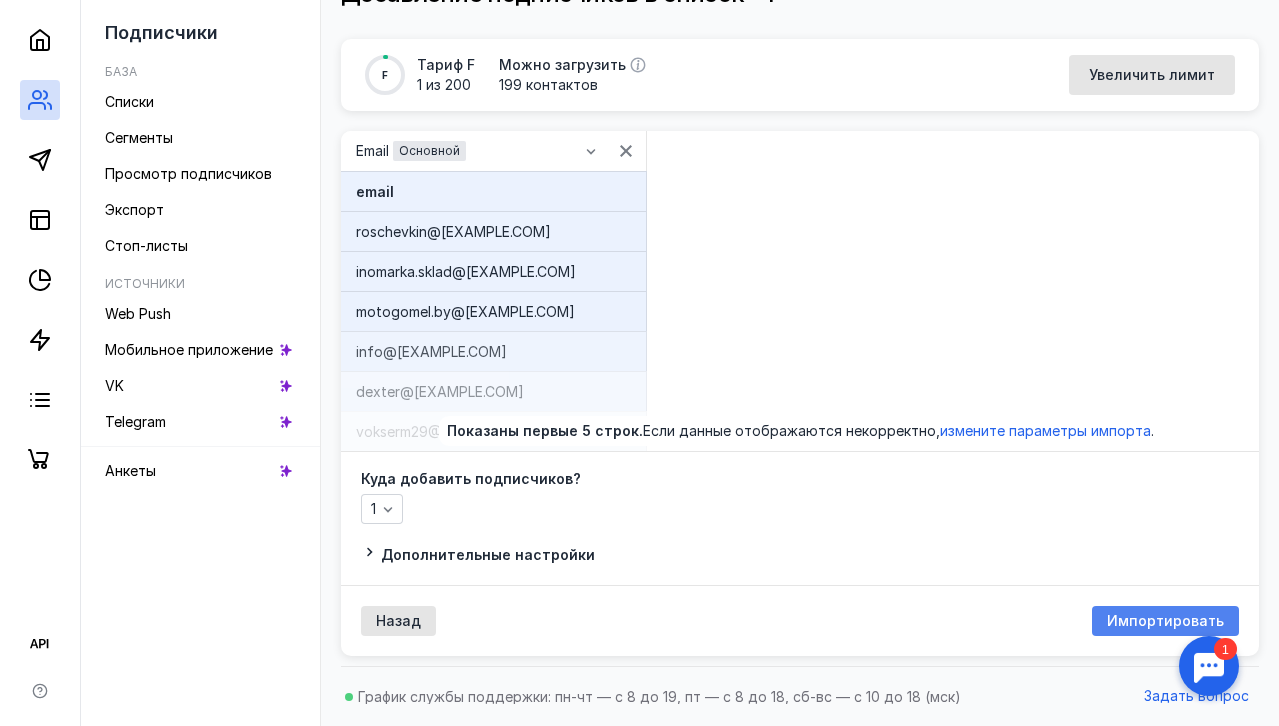 click on "Импортировать" at bounding box center [1165, 621] 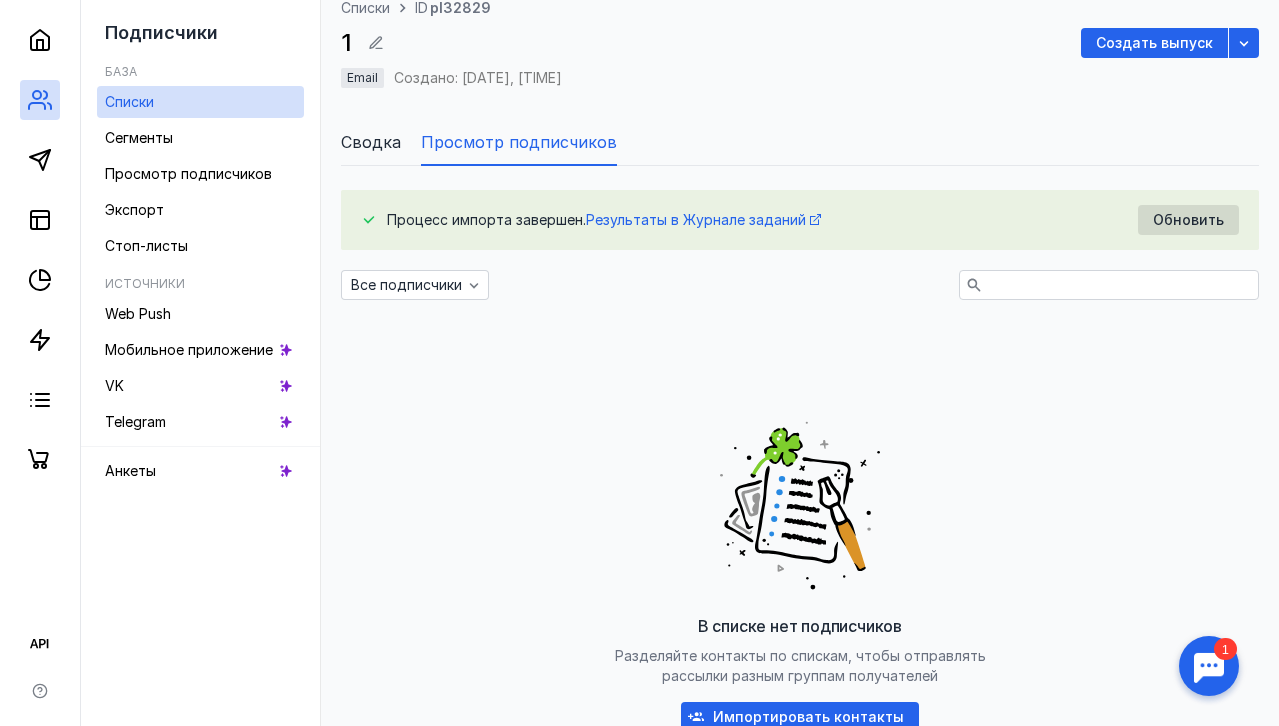scroll, scrollTop: 0, scrollLeft: 0, axis: both 